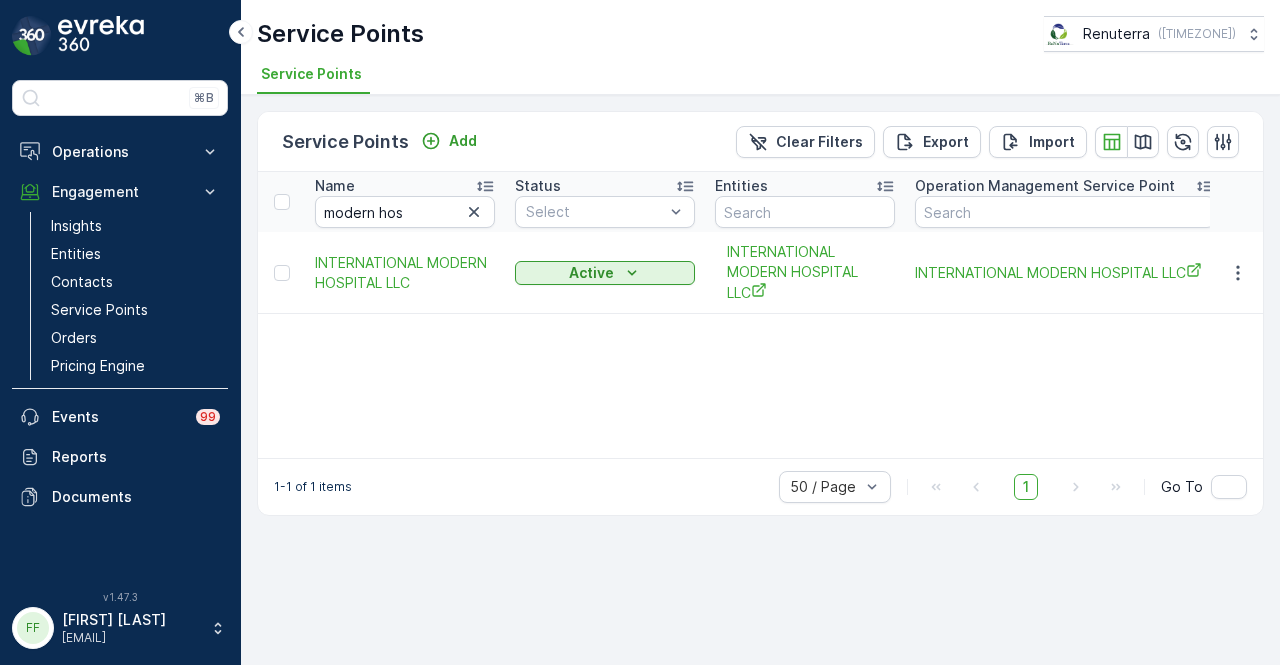 scroll, scrollTop: 0, scrollLeft: 0, axis: both 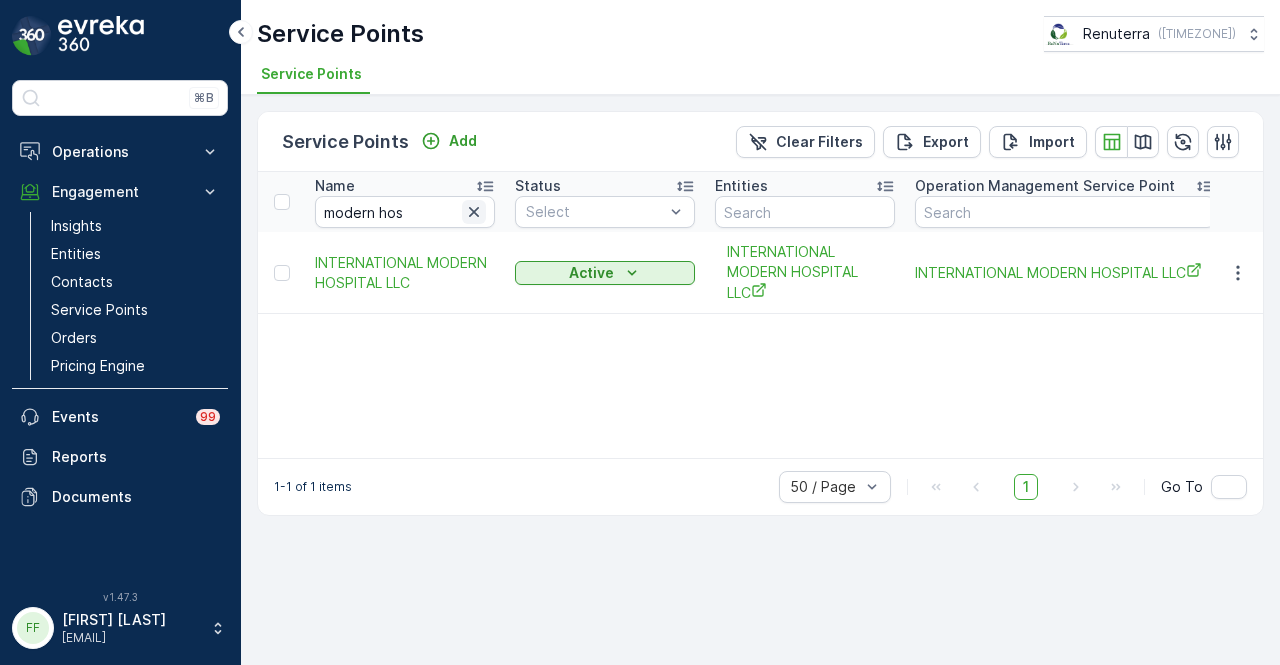 click 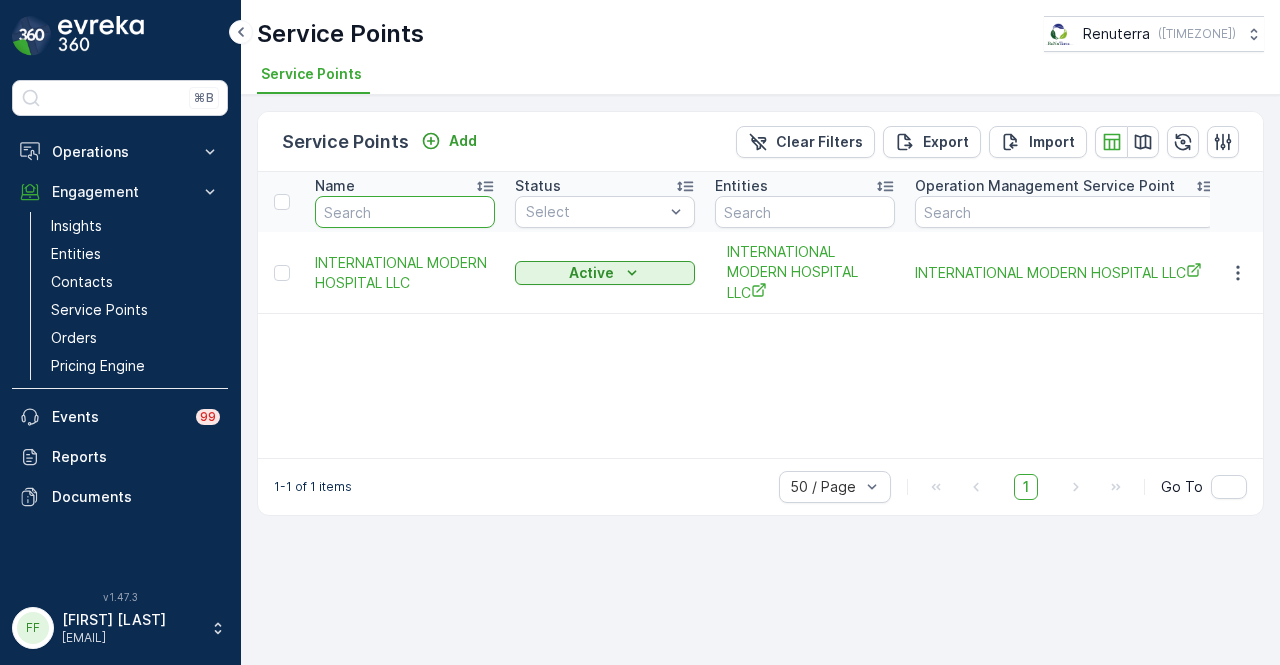 click at bounding box center [405, 212] 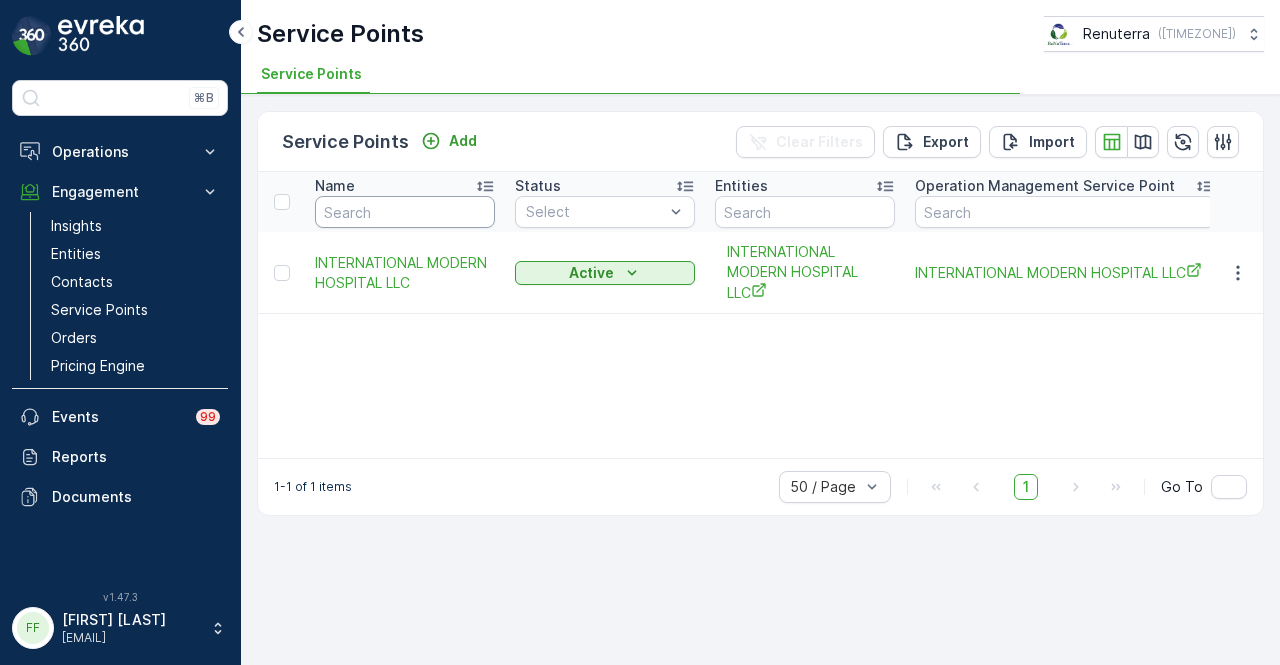 click at bounding box center [405, 212] 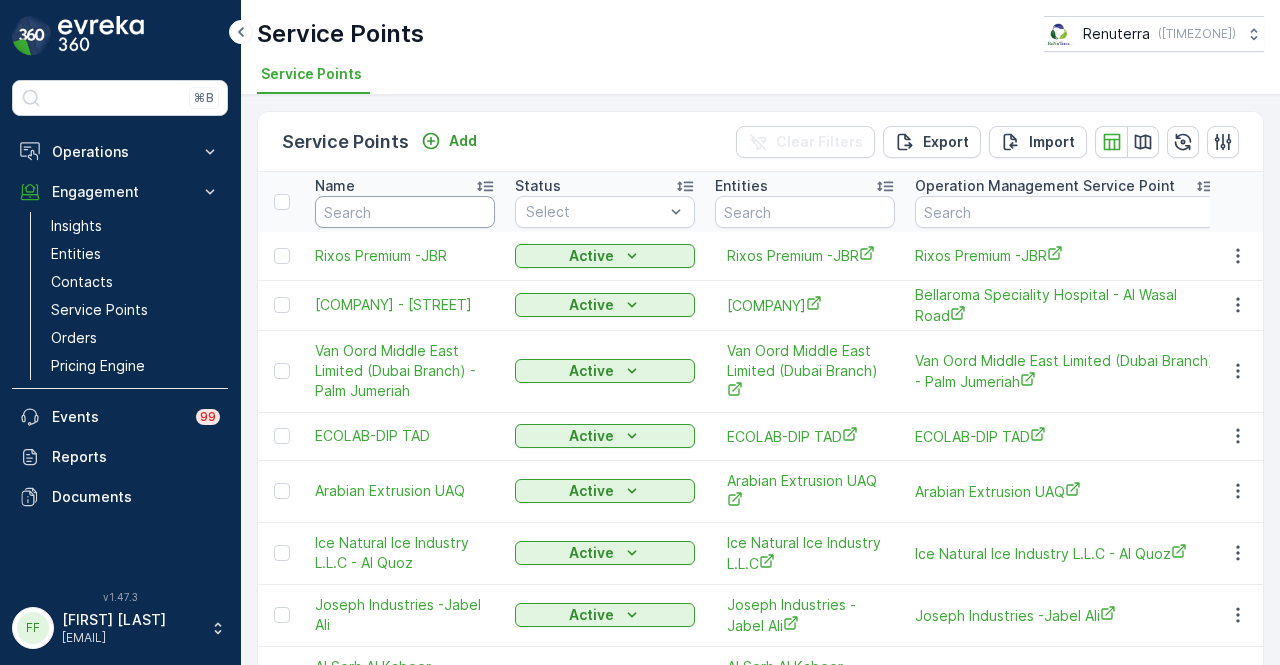 click at bounding box center [405, 212] 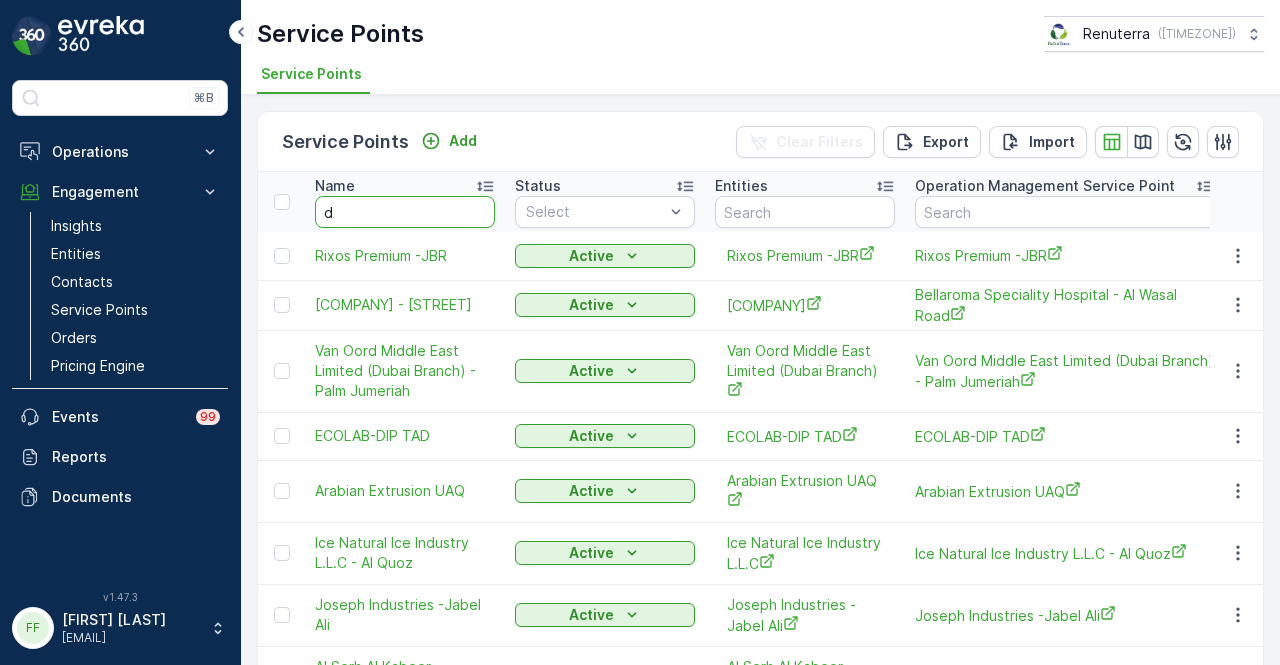 type on "du" 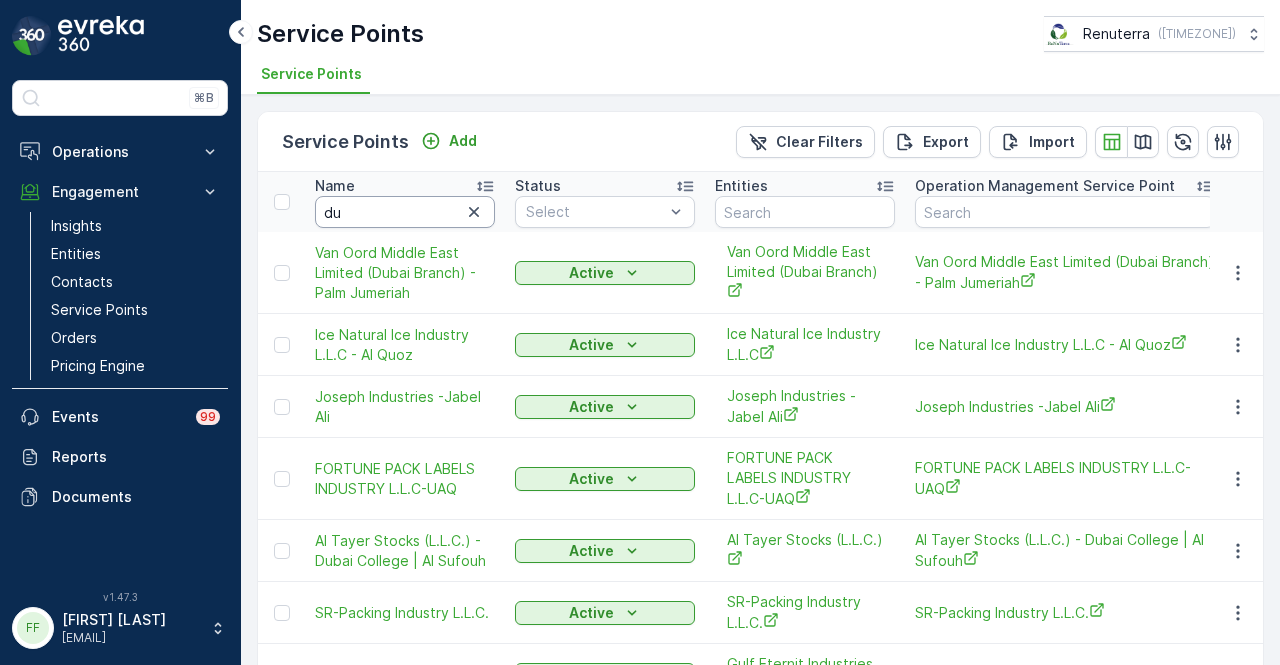 click on "du" at bounding box center (405, 212) 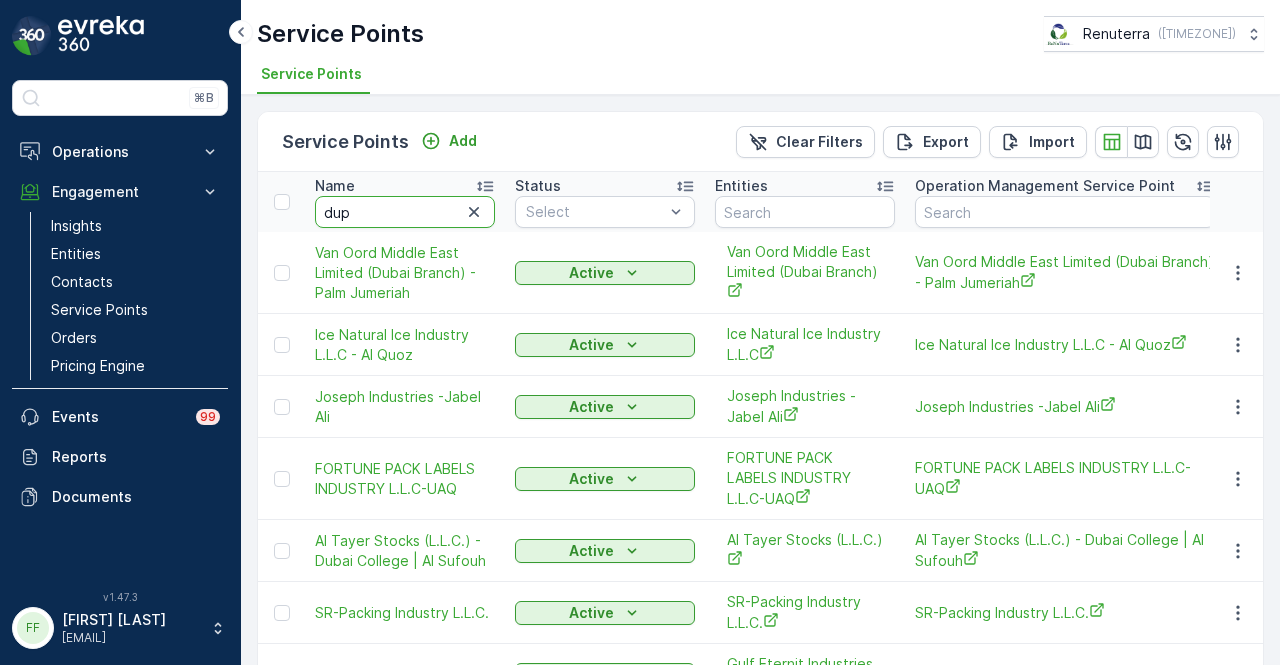 type on "dupo" 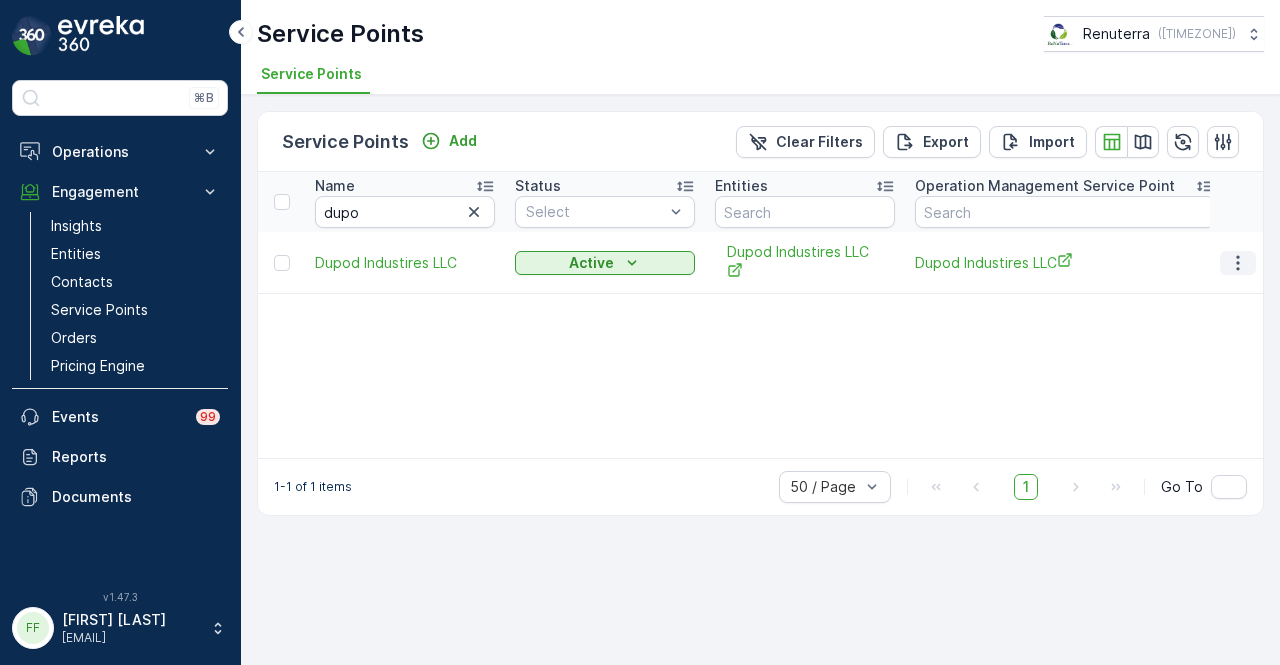 click at bounding box center (1238, 263) 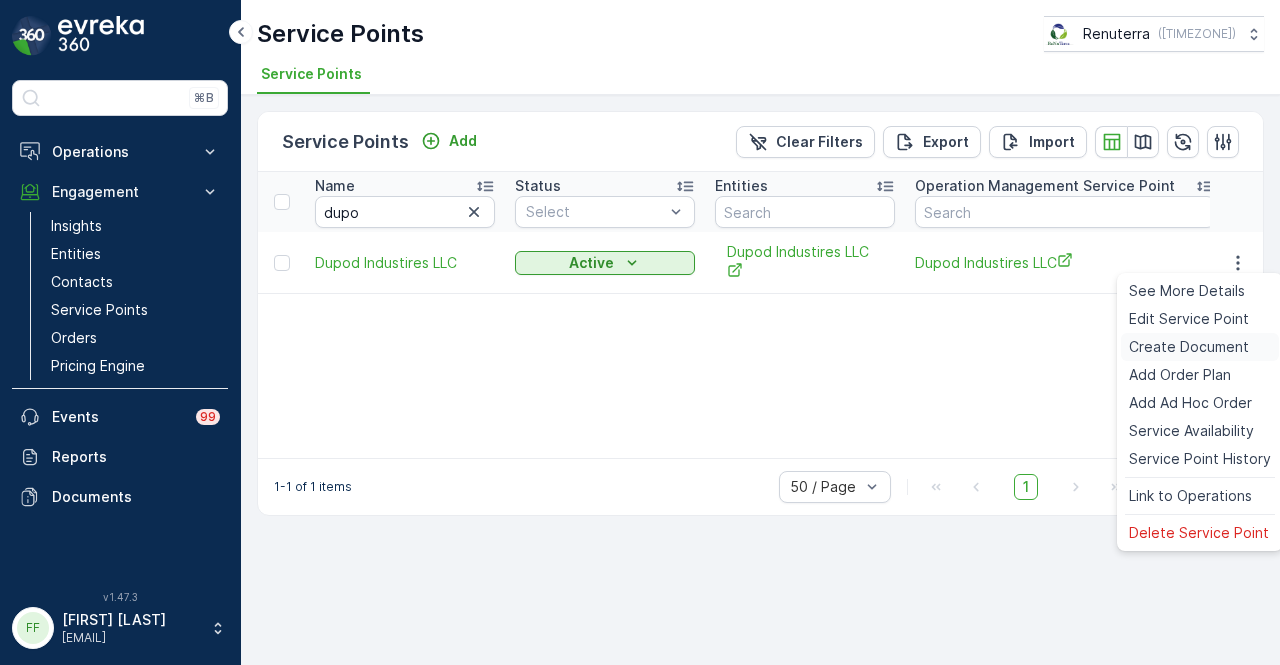 click on "Create Document" at bounding box center [1189, 347] 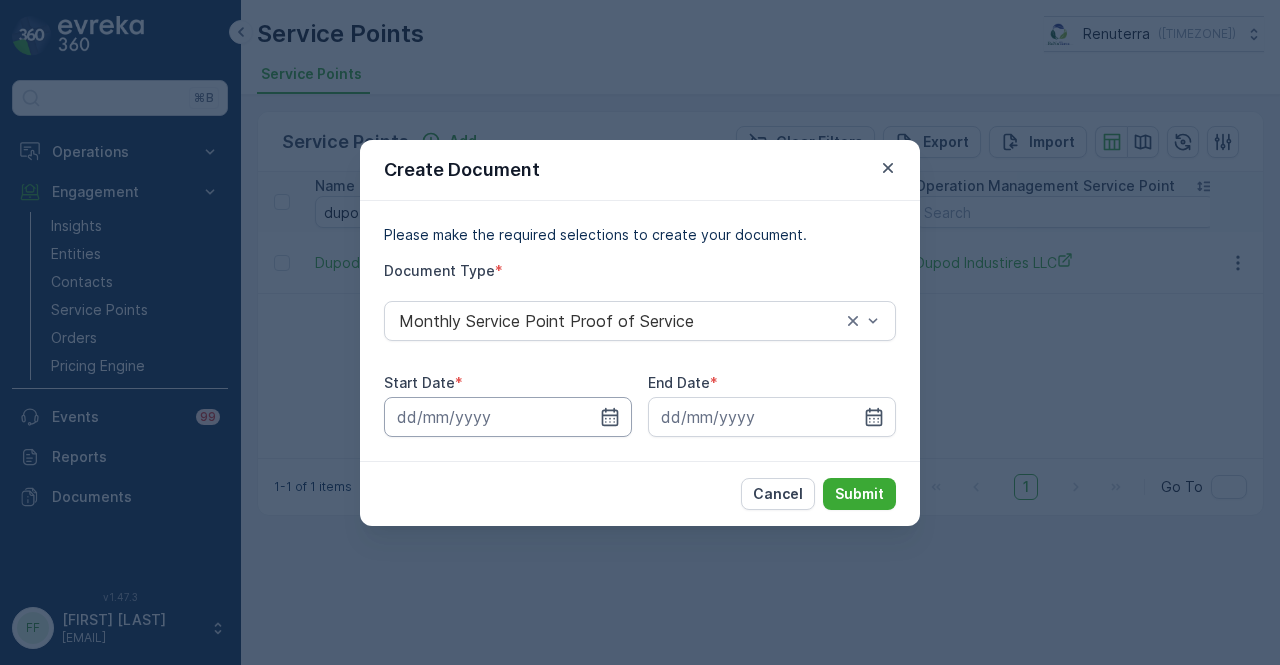 click at bounding box center (508, 417) 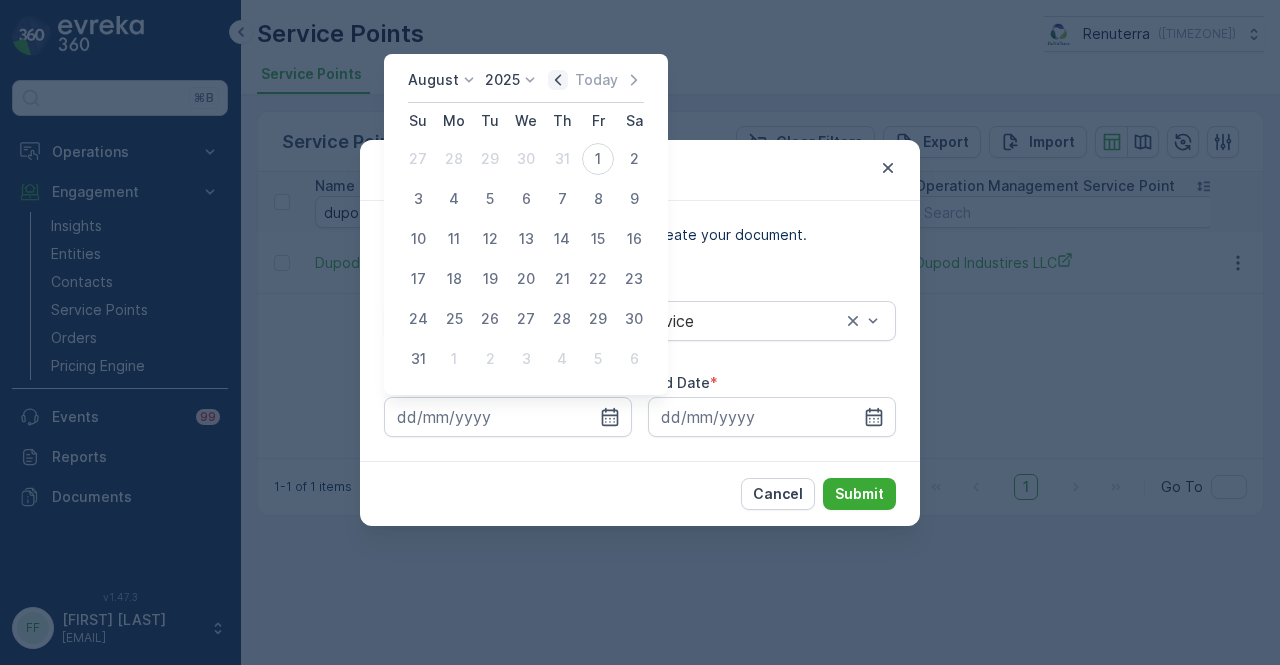 click 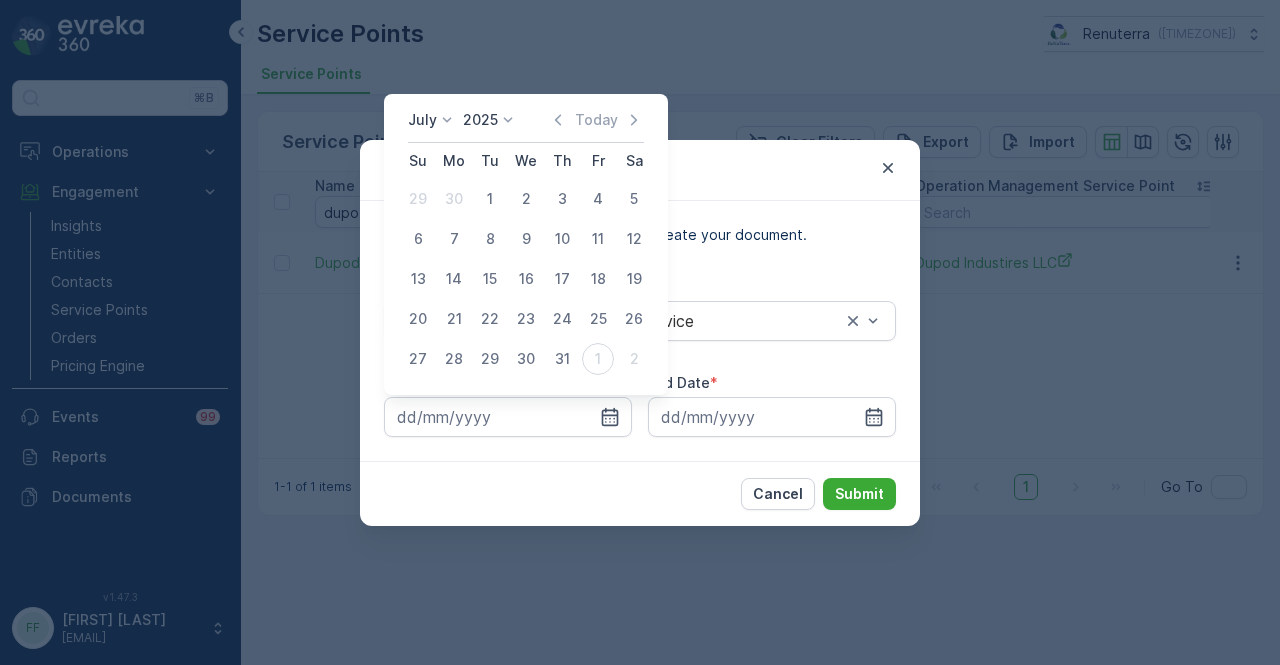 drag, startPoint x: 484, startPoint y: 196, endPoint x: 534, endPoint y: 235, distance: 63.411354 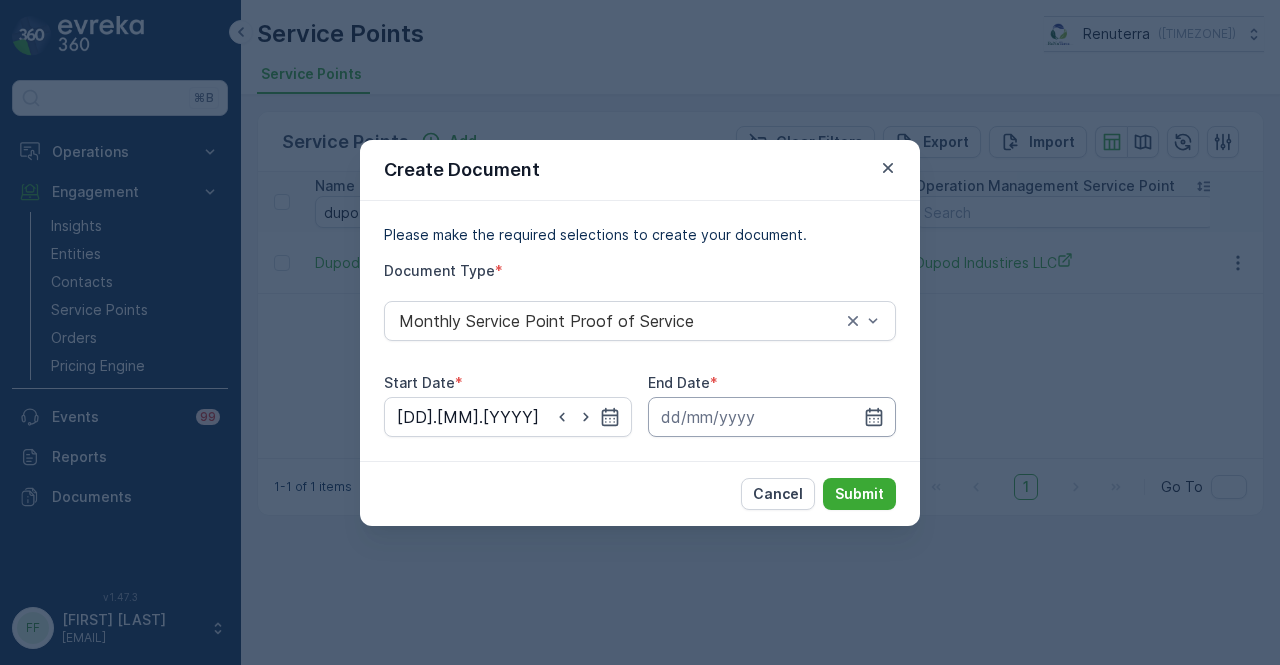 click at bounding box center [772, 417] 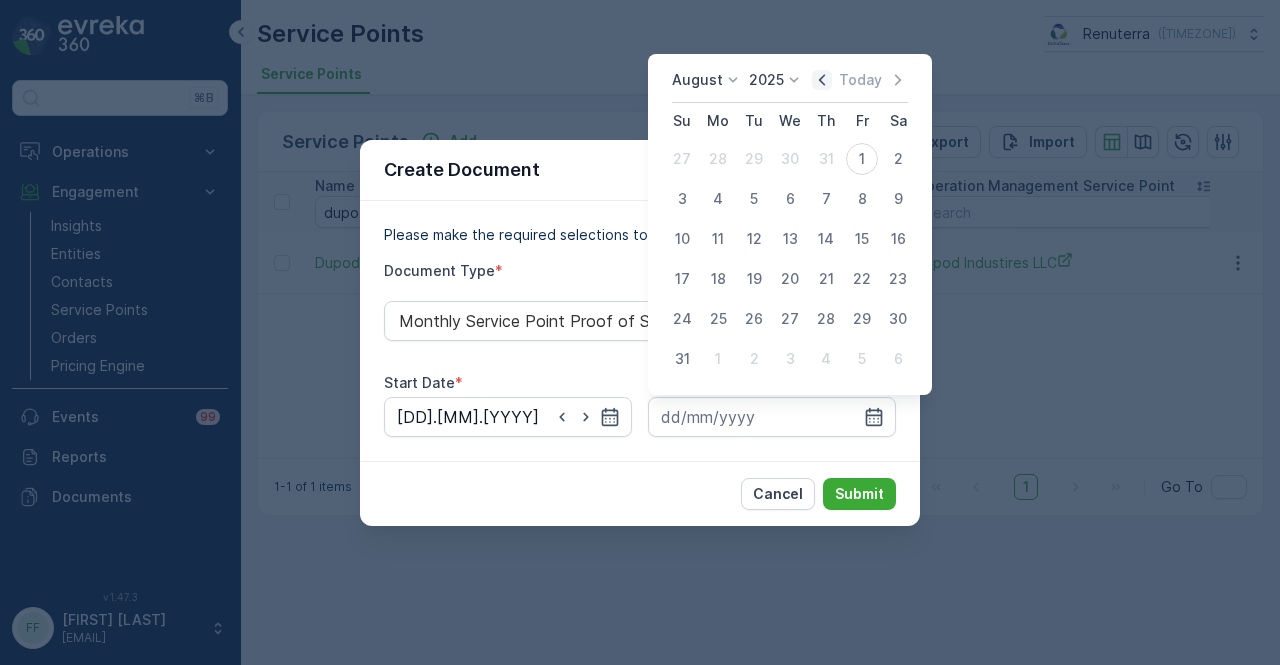click 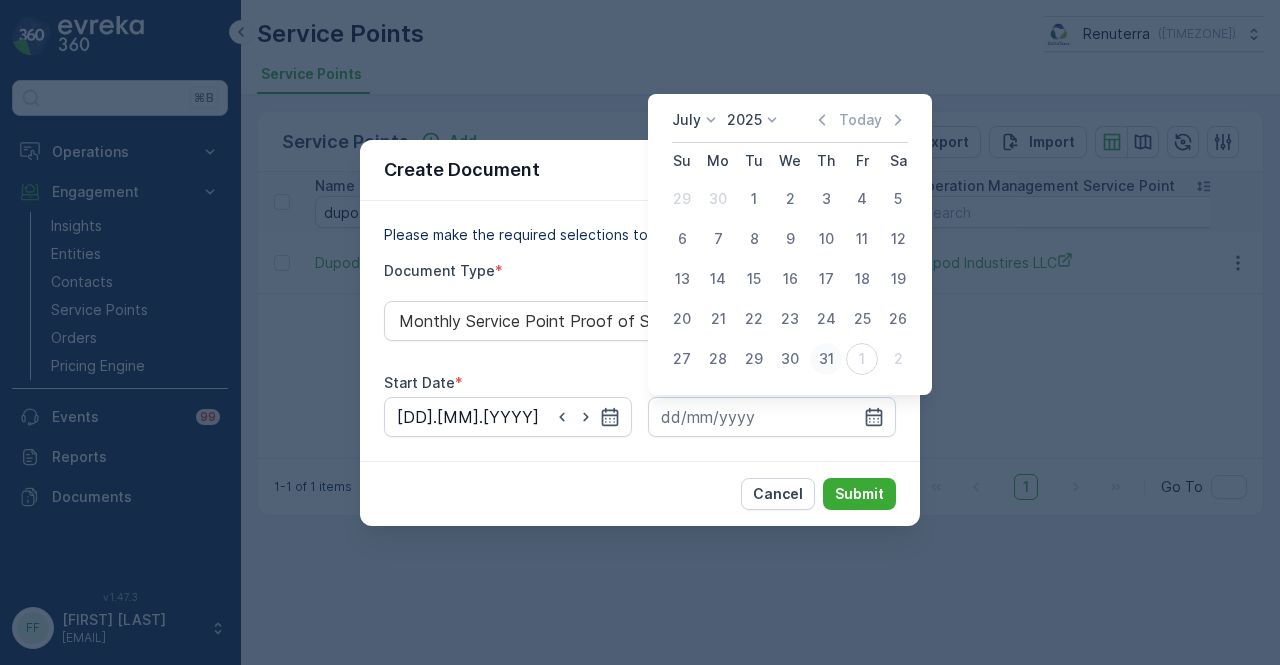 click on "31" at bounding box center (826, 359) 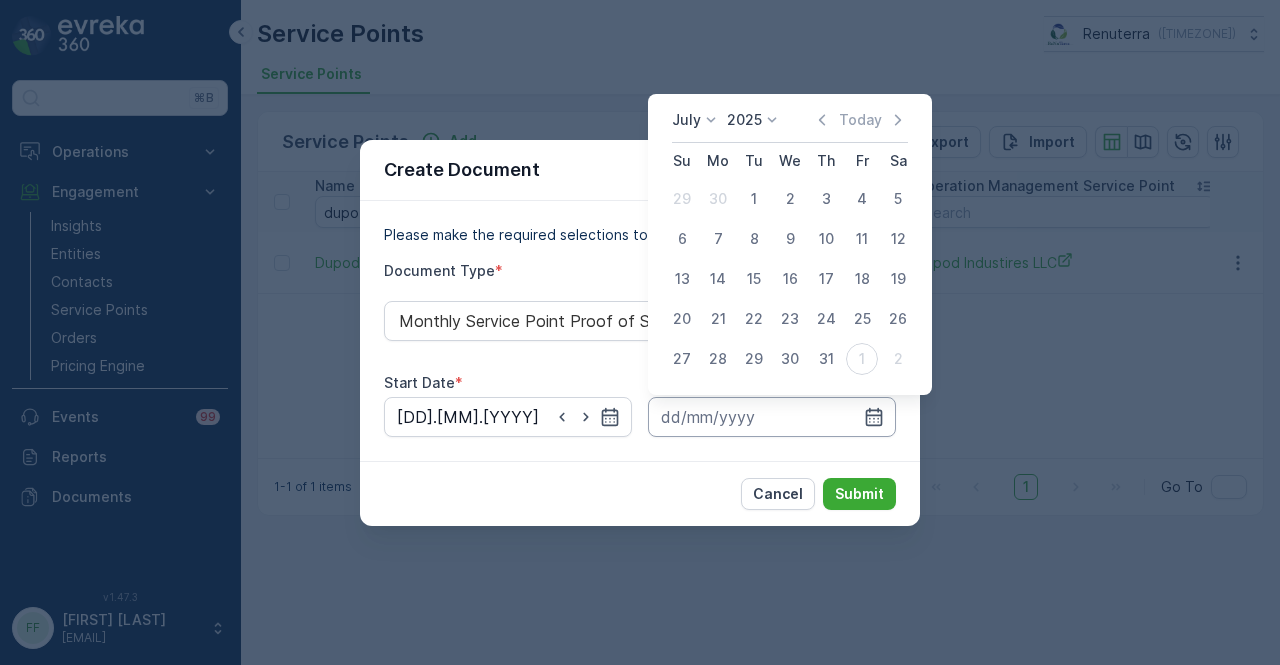 type on "31.07.2025" 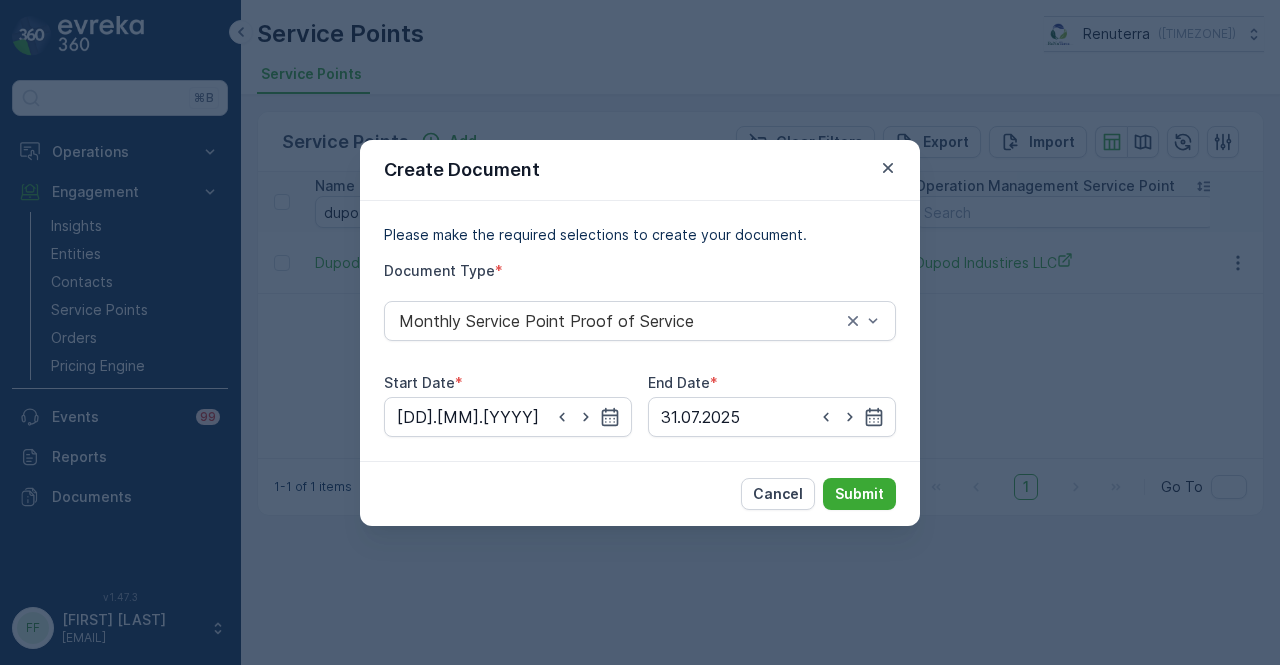 click on "Cancel Submit" at bounding box center (640, 493) 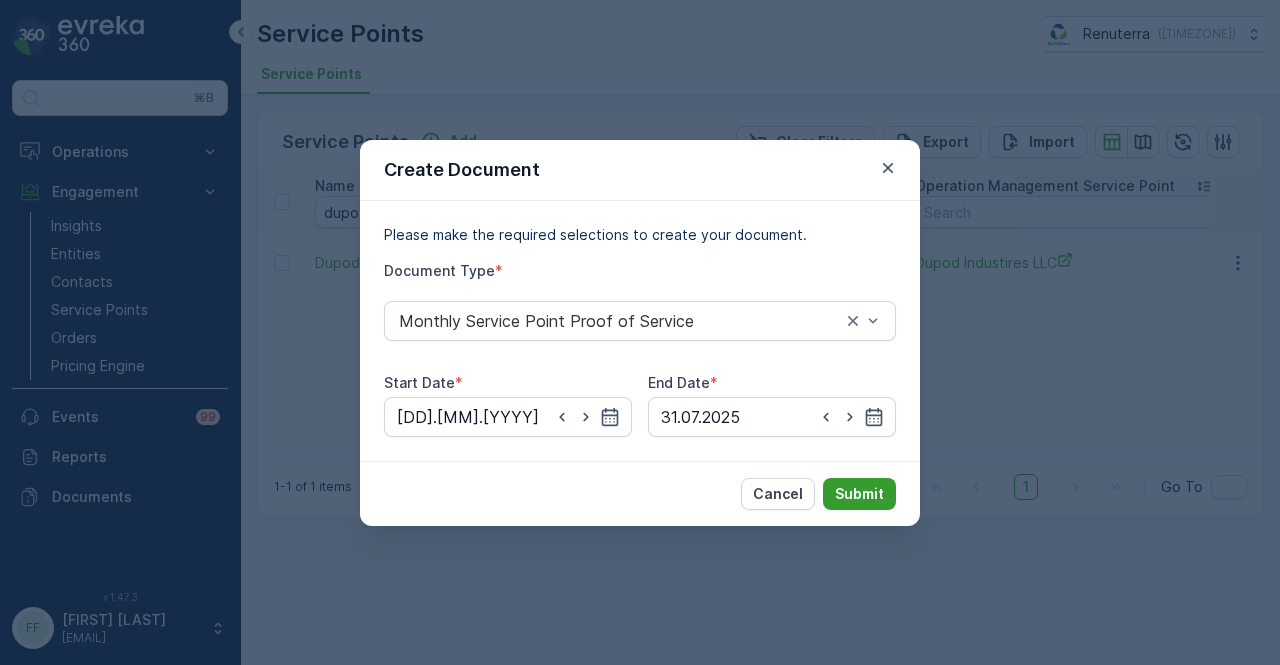 click on "Submit" at bounding box center (859, 494) 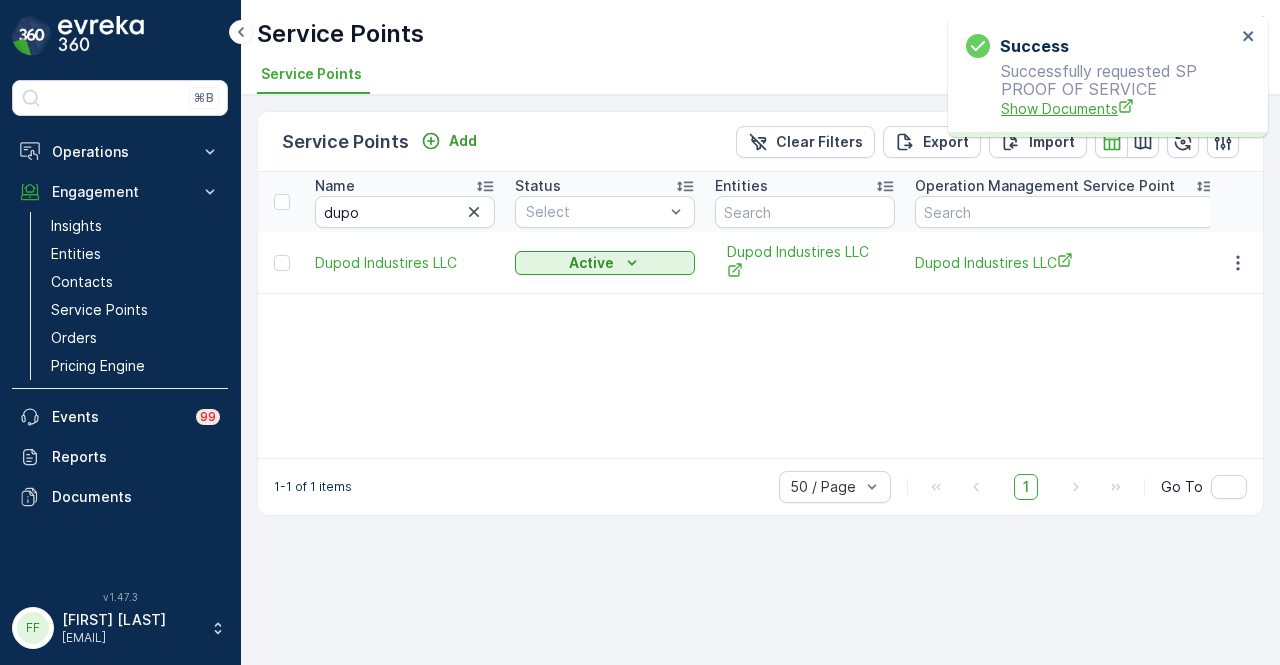 click on "Show Documents" at bounding box center [1118, 108] 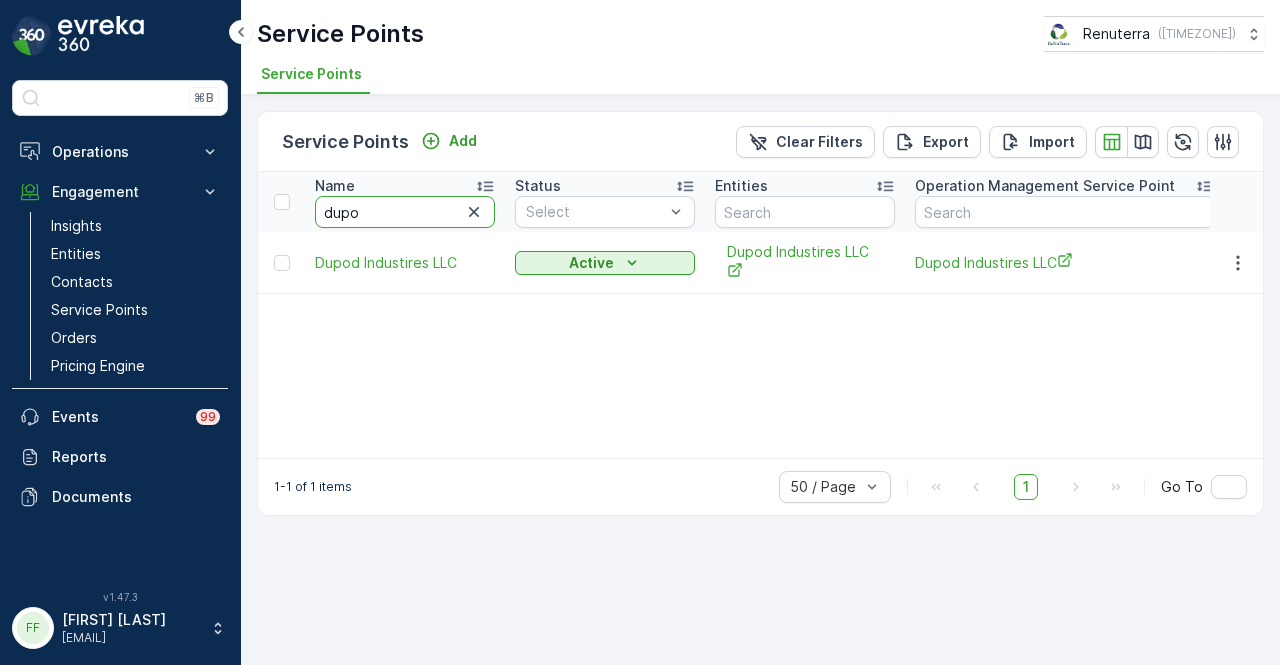 click on "dupo" at bounding box center [405, 212] 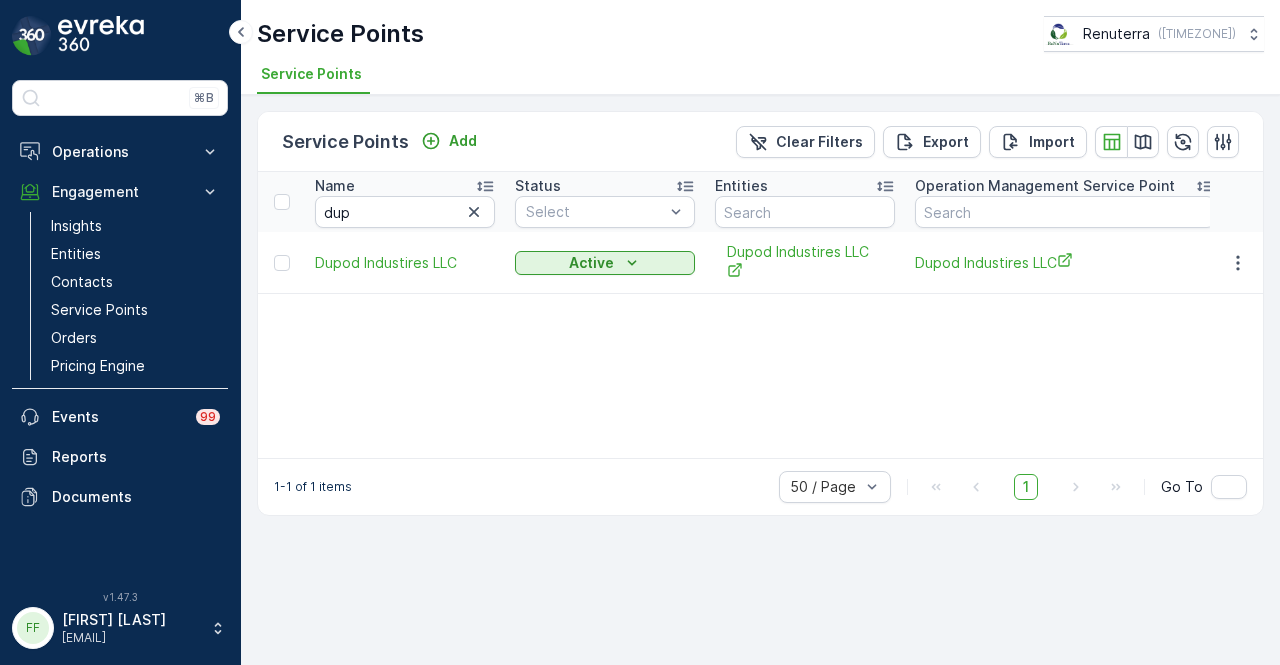 click on "dup" at bounding box center [405, 212] 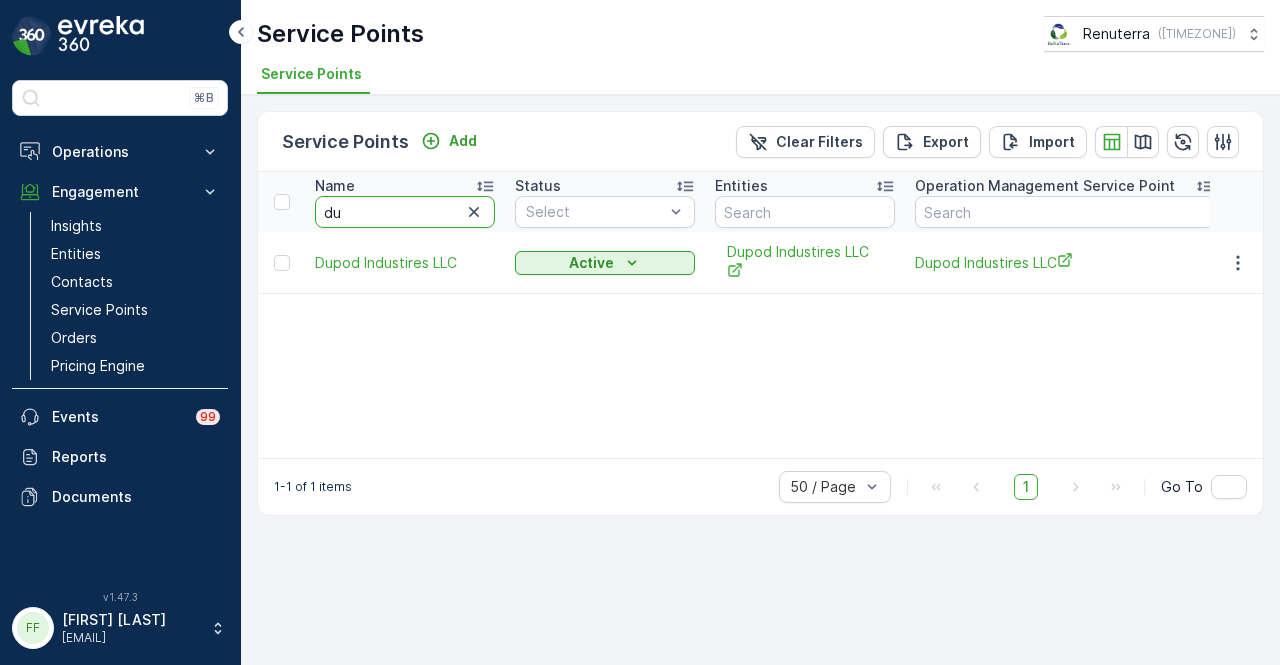 type on "dub" 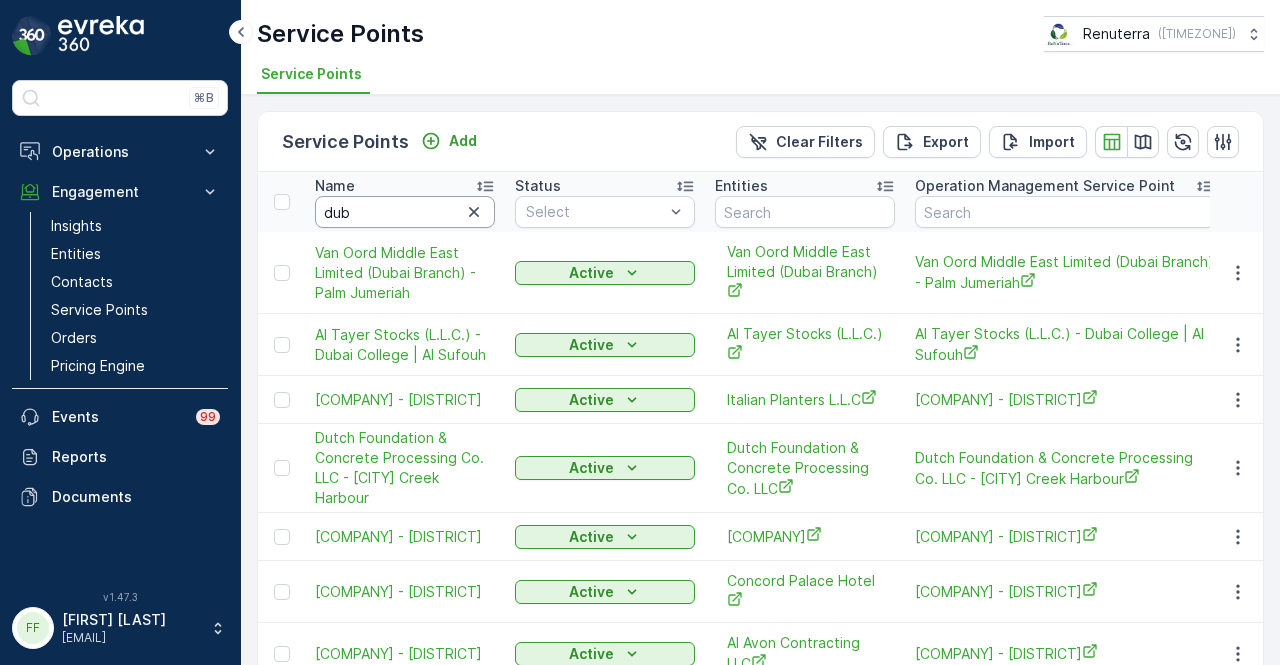 click on "dub" at bounding box center [405, 212] 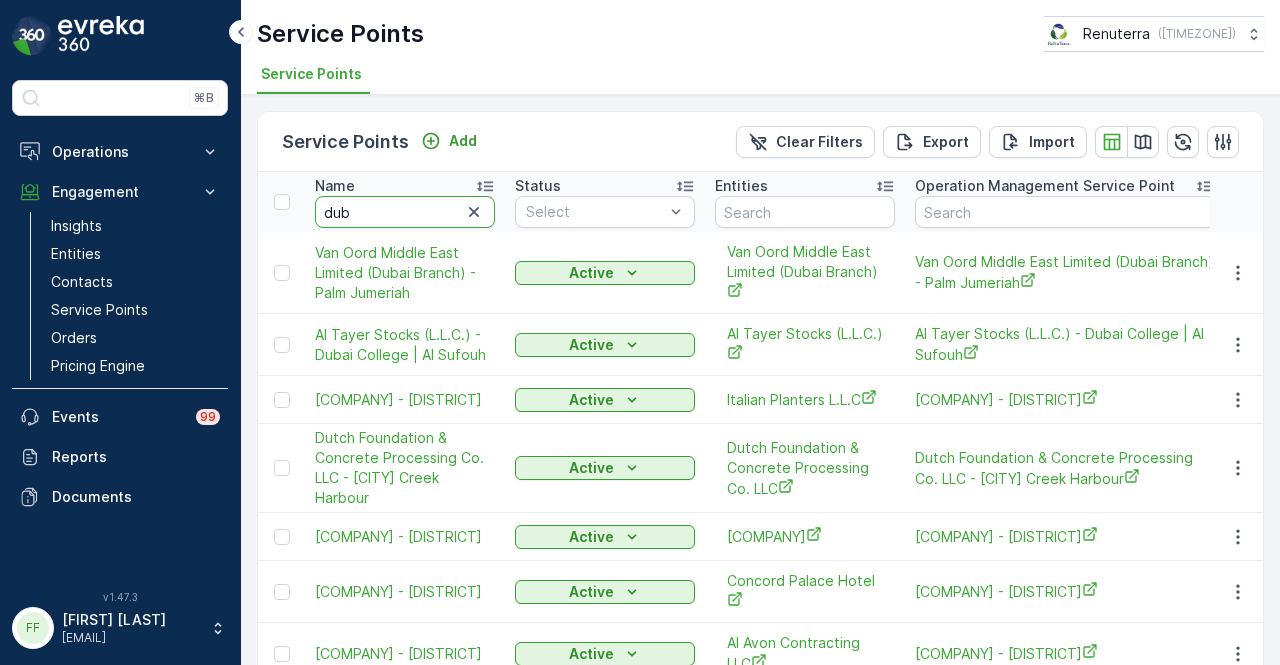 click on "dub" at bounding box center (405, 212) 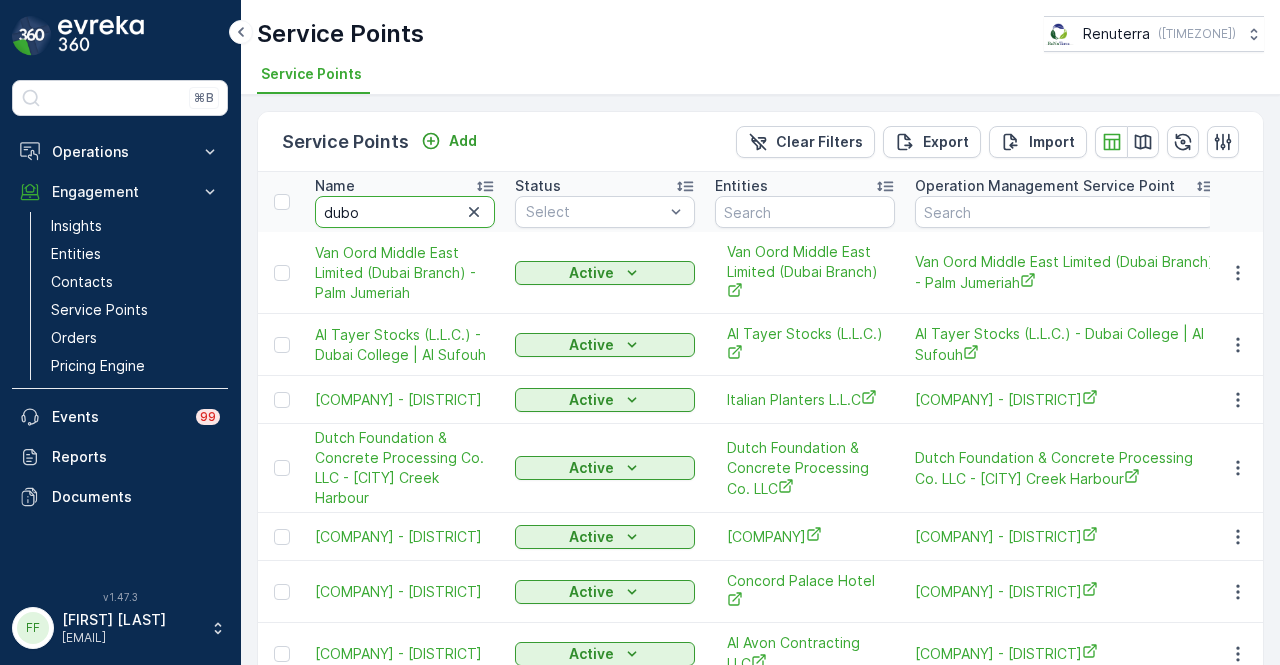 type on "dubox" 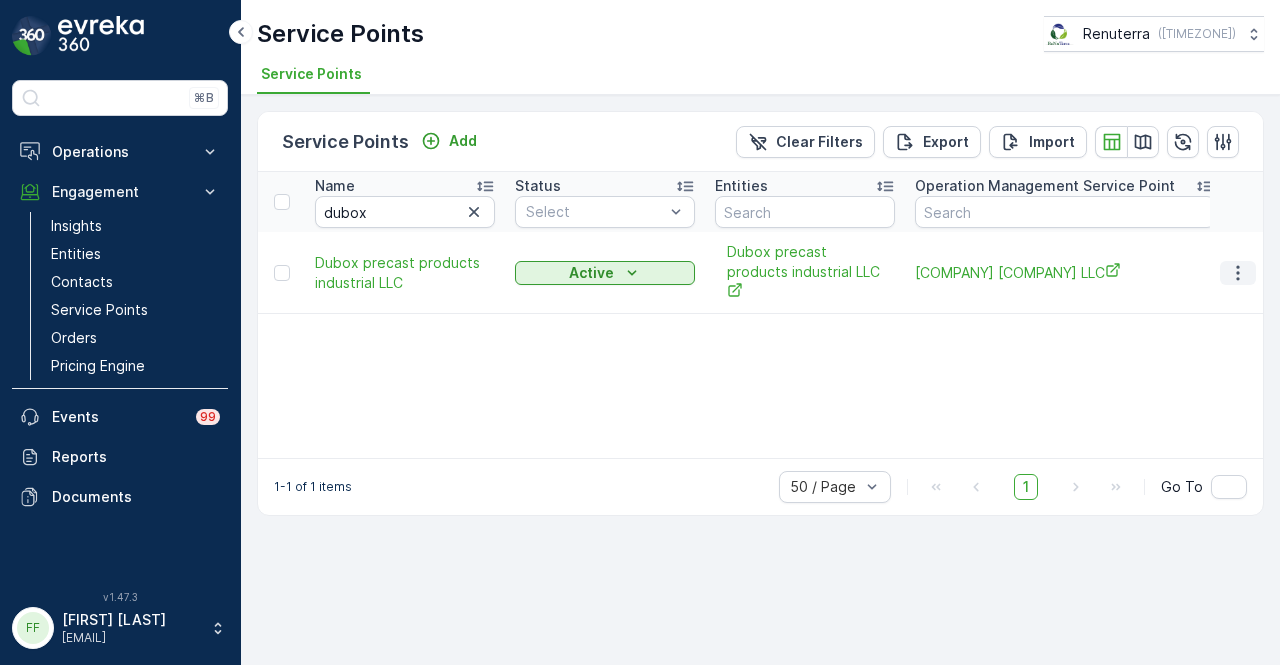 click 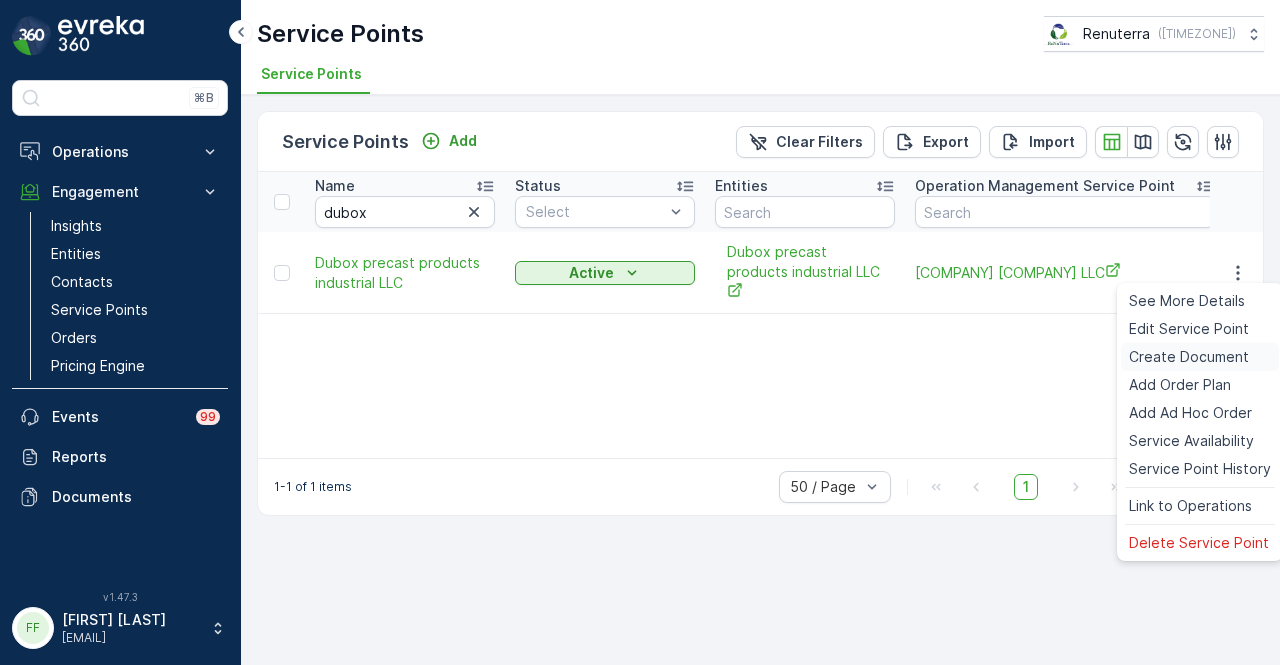 click on "Create Document" at bounding box center [1189, 357] 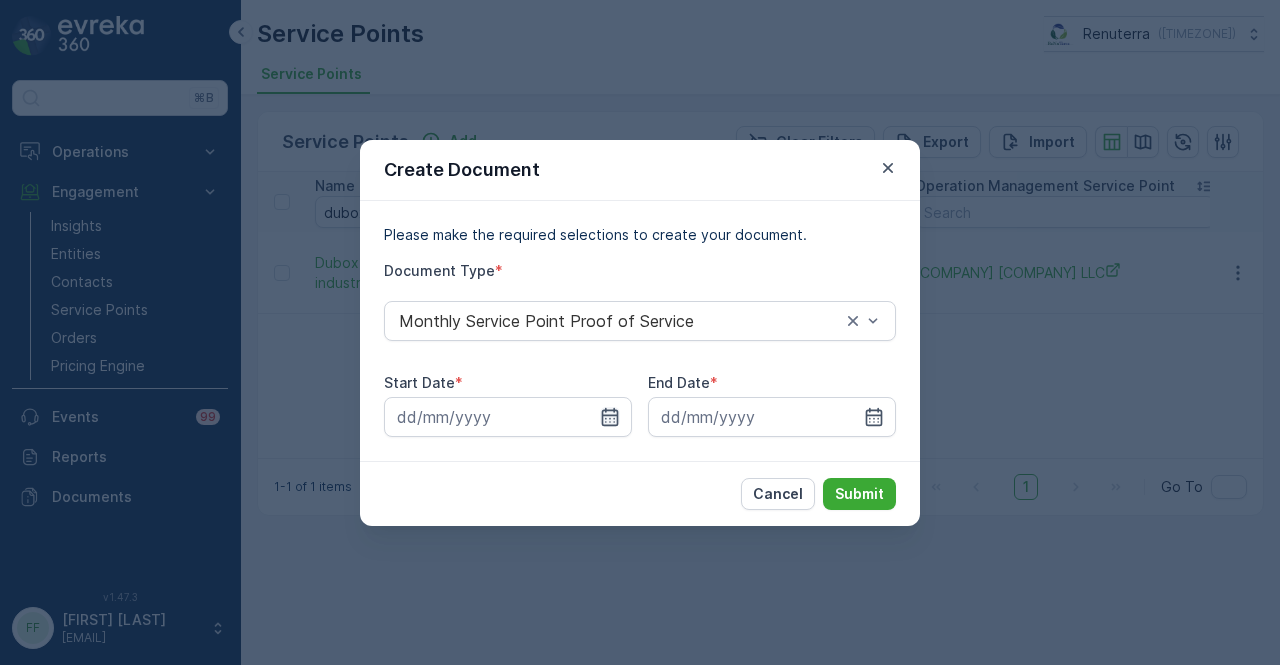 click 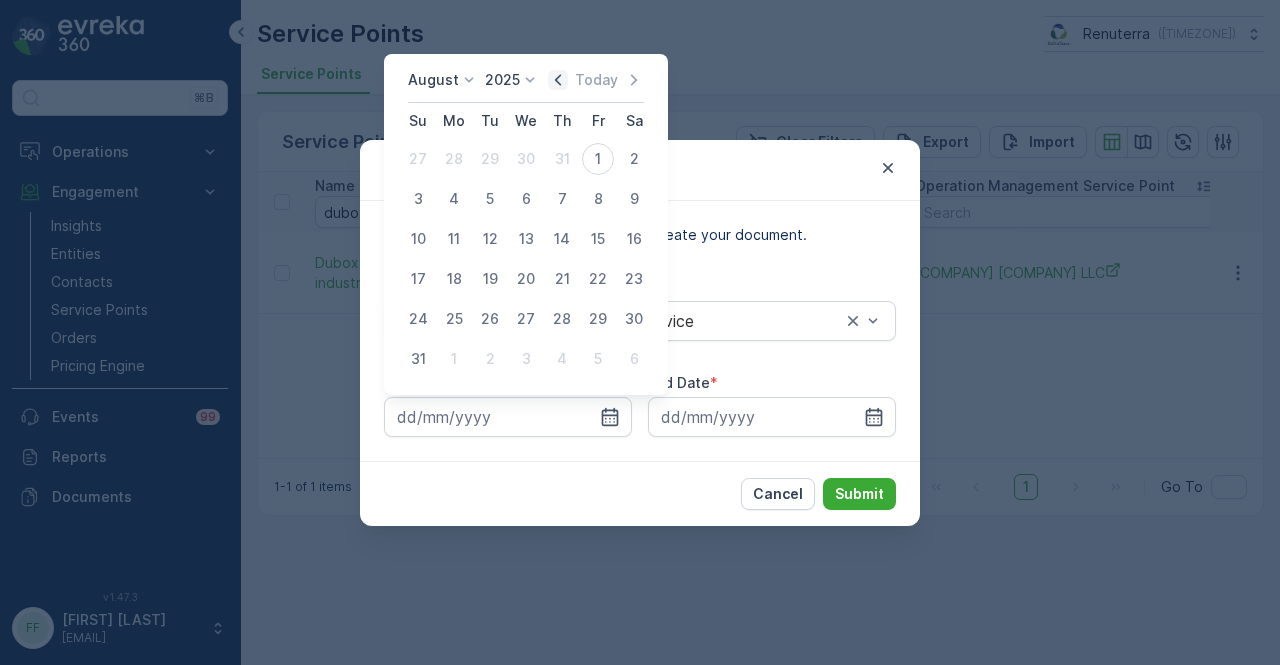 click 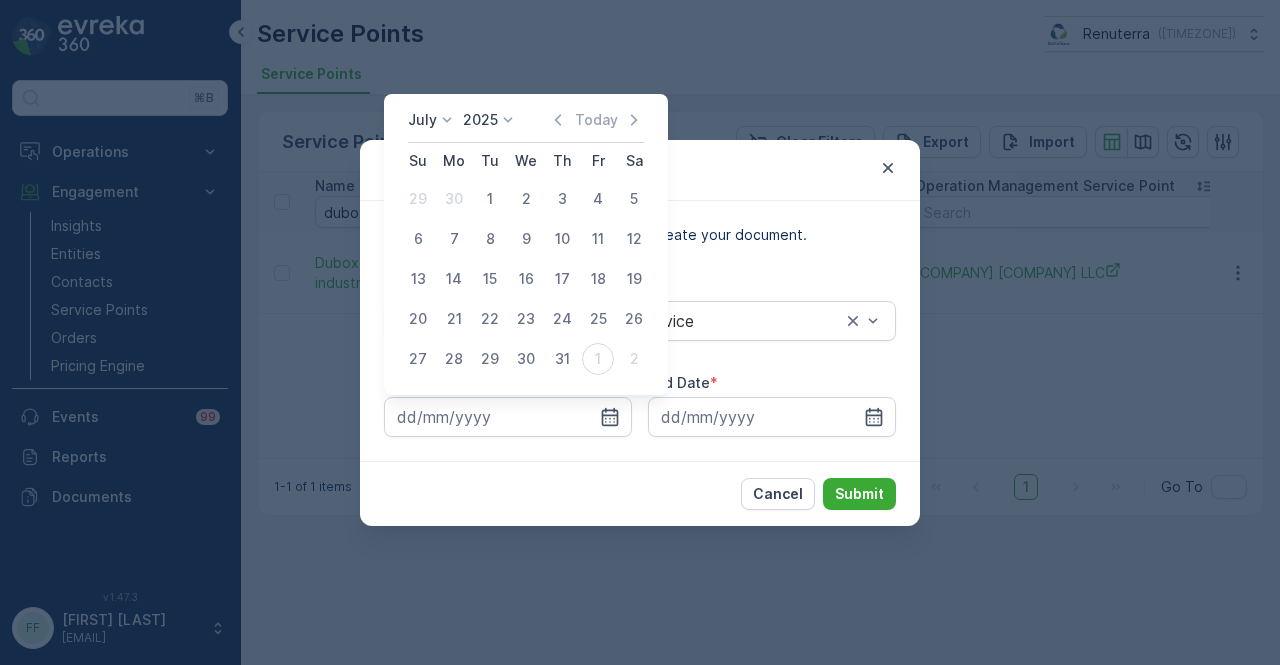 drag, startPoint x: 482, startPoint y: 191, endPoint x: 741, endPoint y: 377, distance: 318.86832 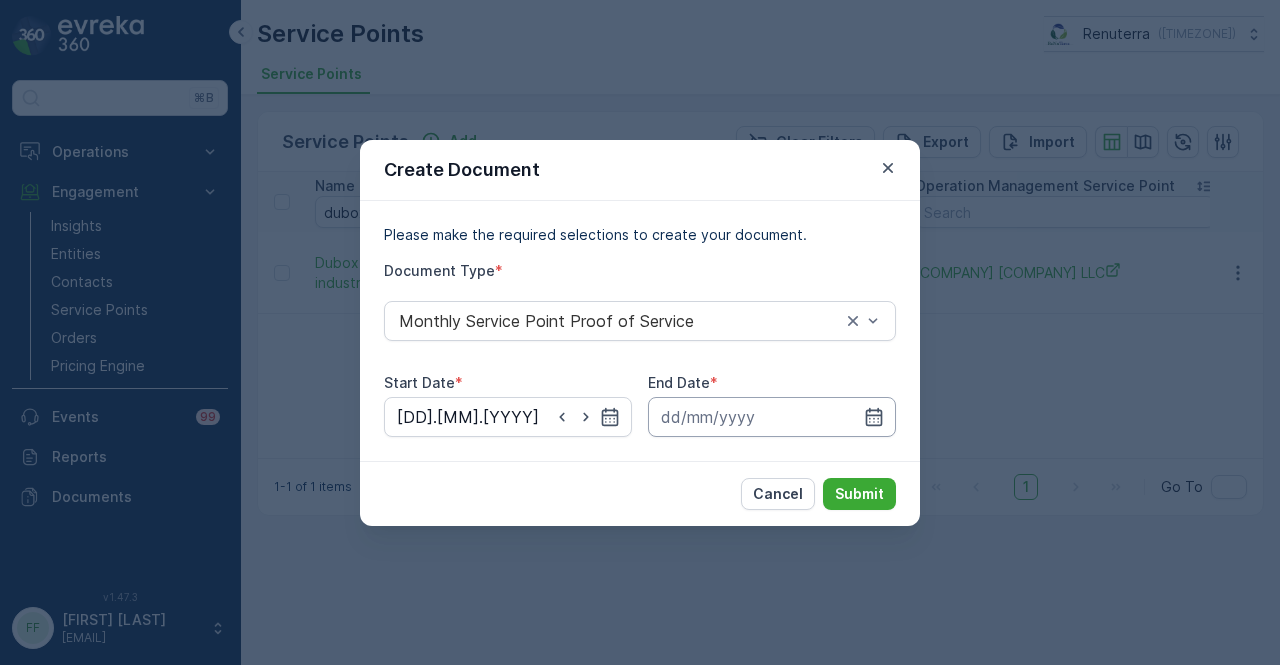 click at bounding box center (772, 417) 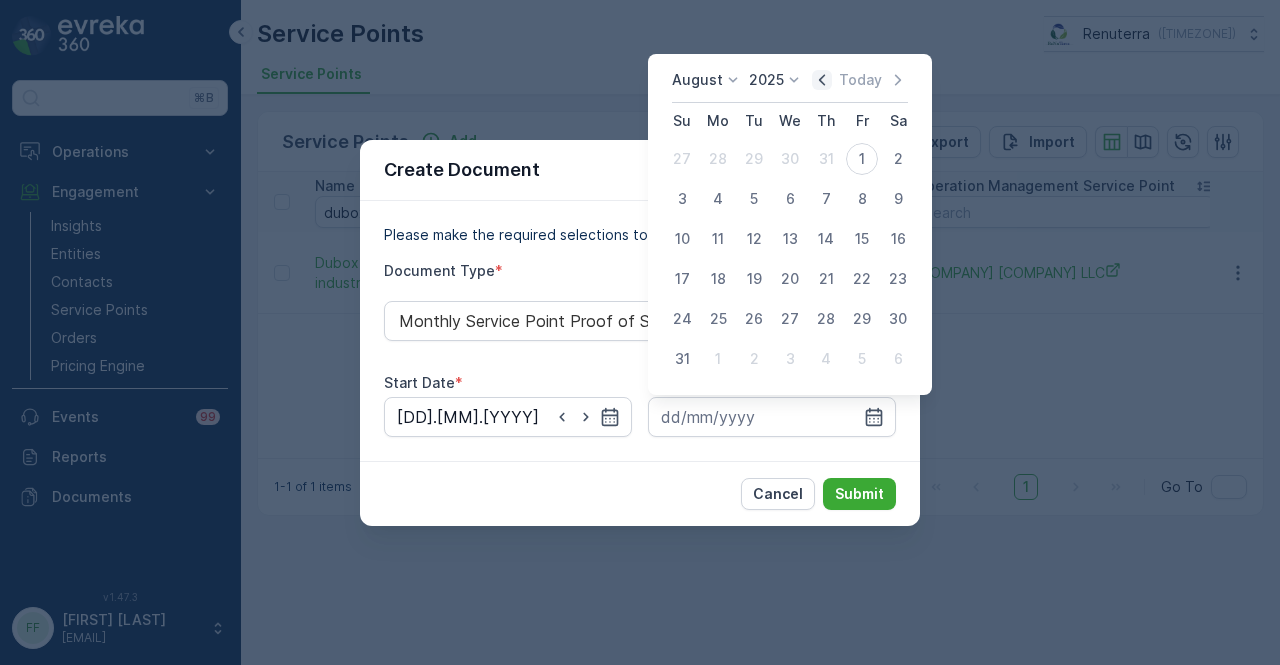 click on "Today" at bounding box center [860, 80] 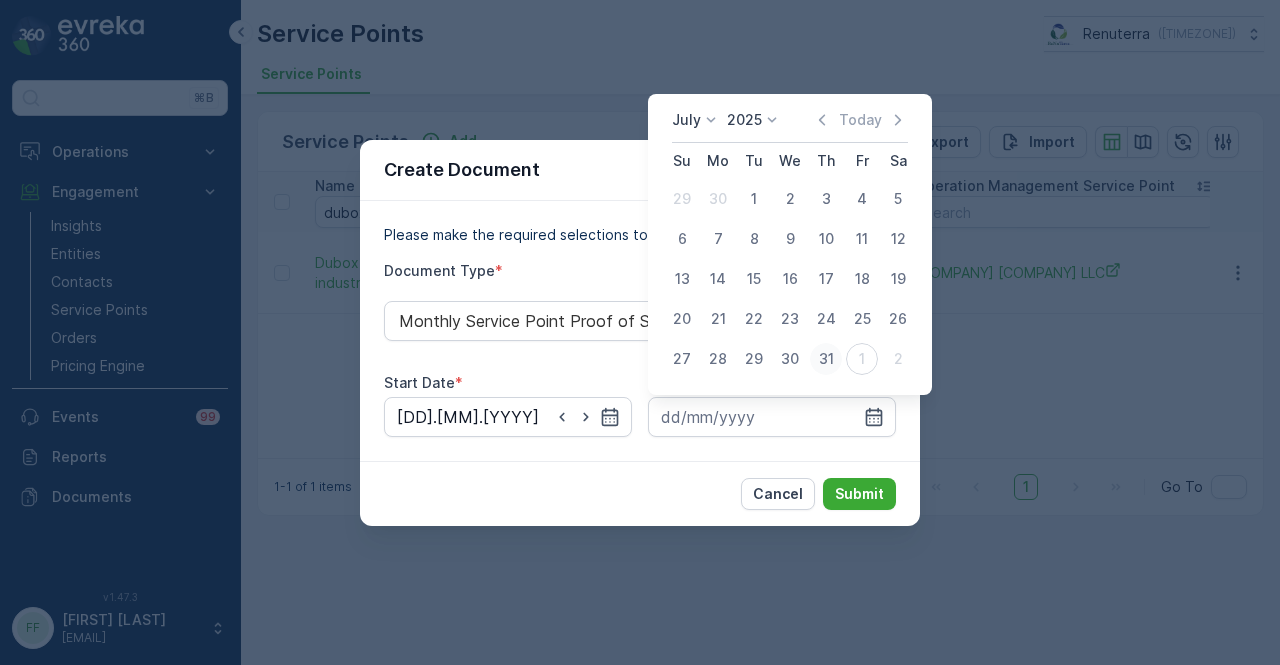 click on "31" at bounding box center (826, 359) 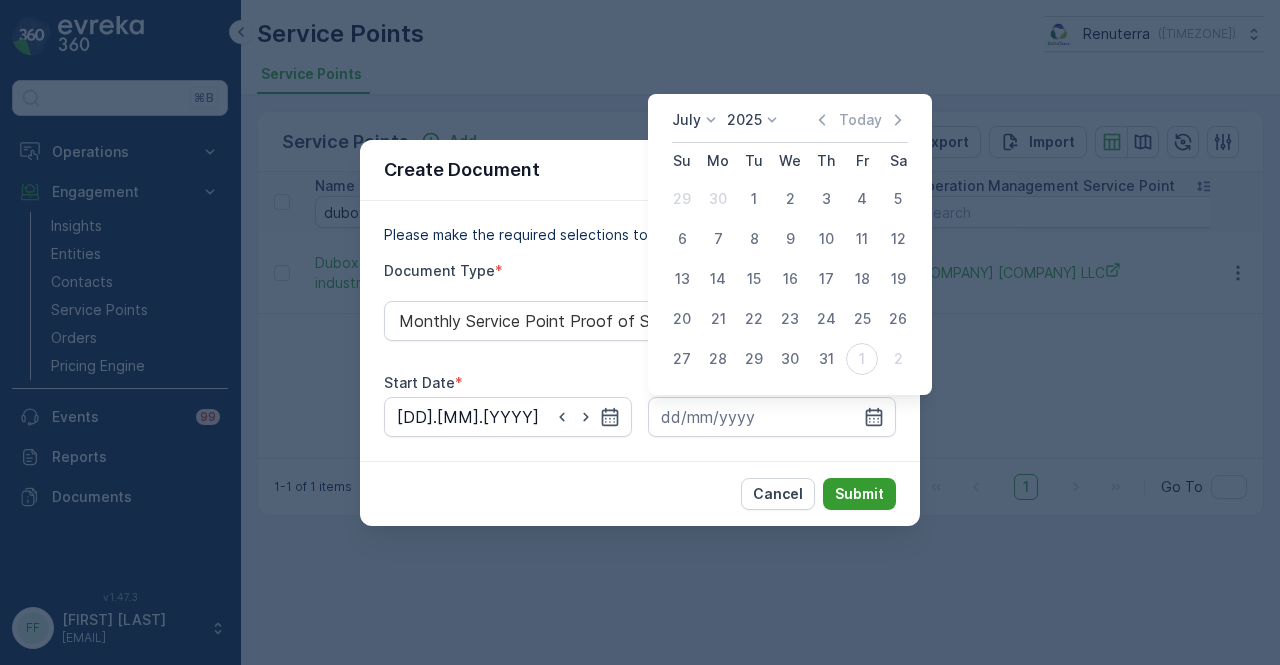 type on "31.07.2025" 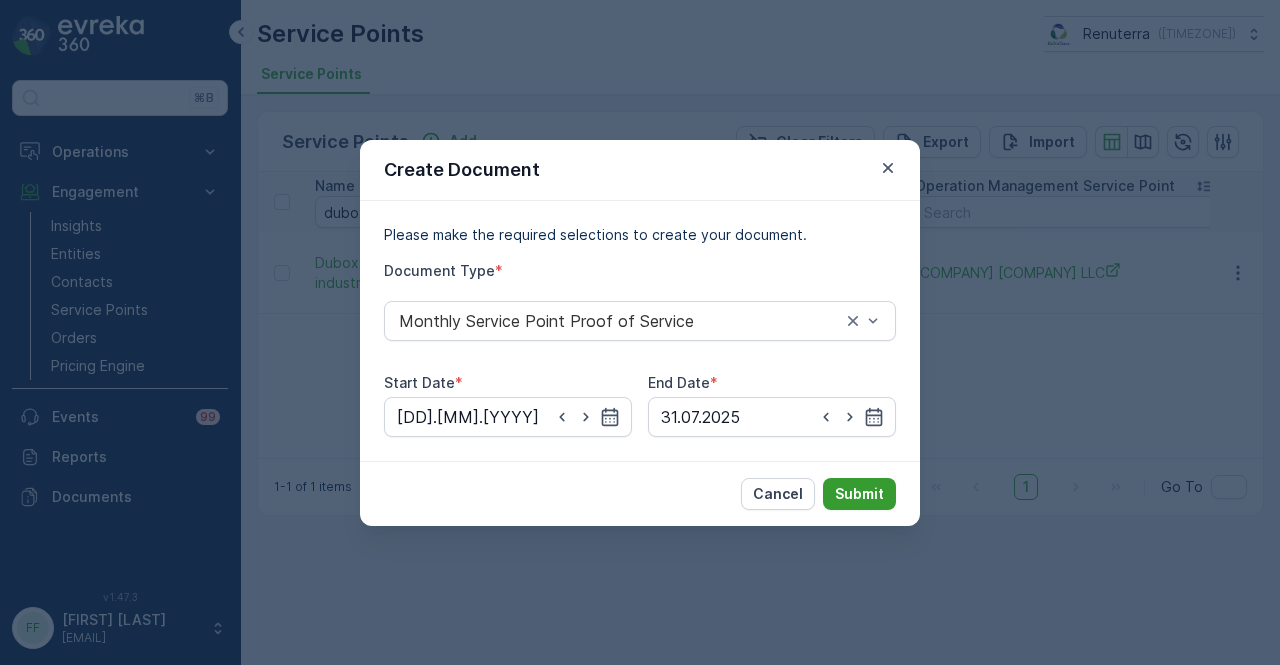click on "Submit" at bounding box center (859, 494) 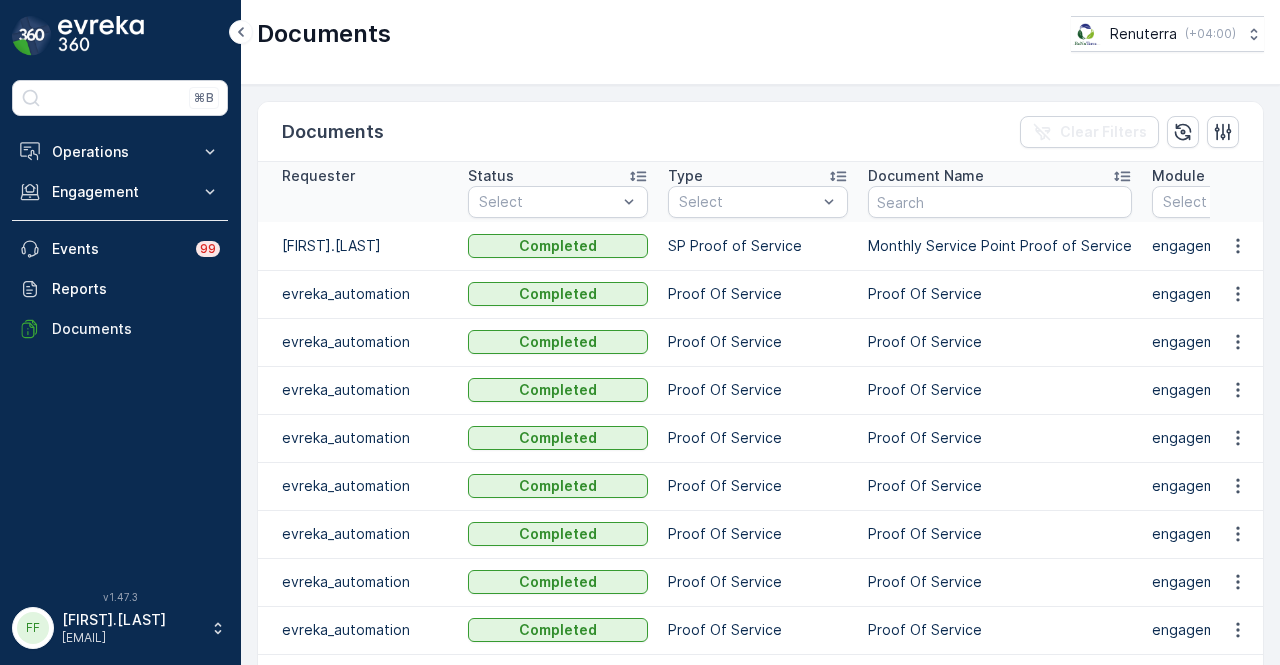 scroll, scrollTop: 0, scrollLeft: 0, axis: both 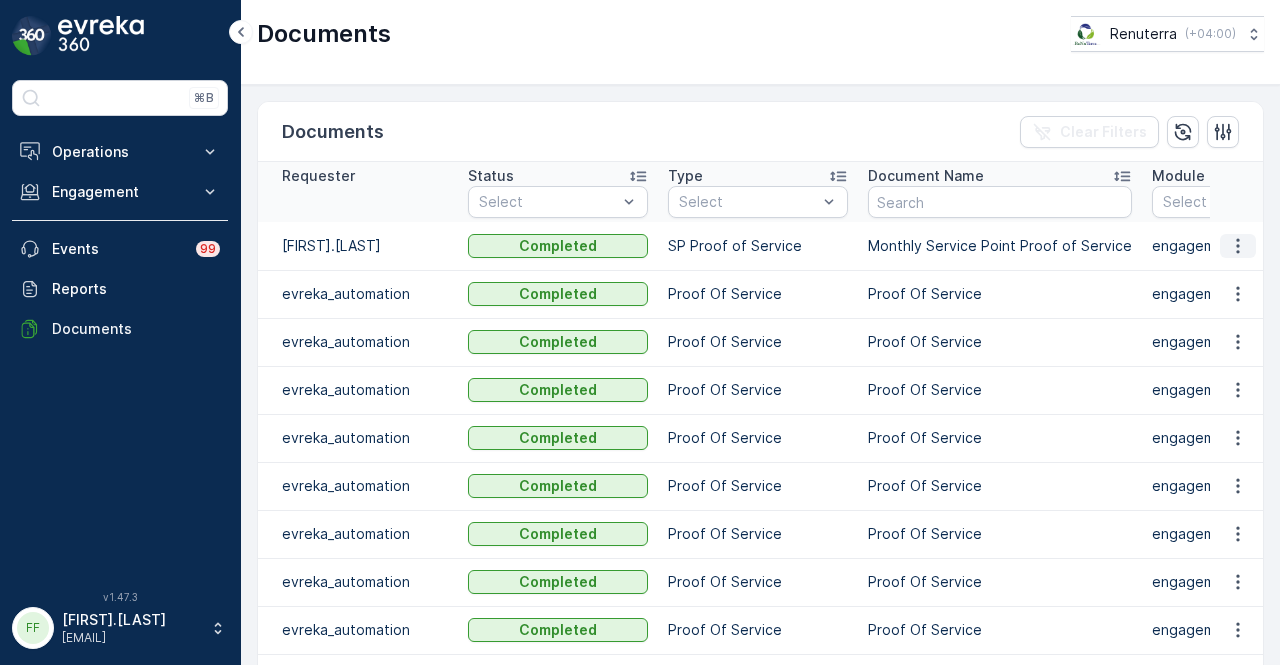 click 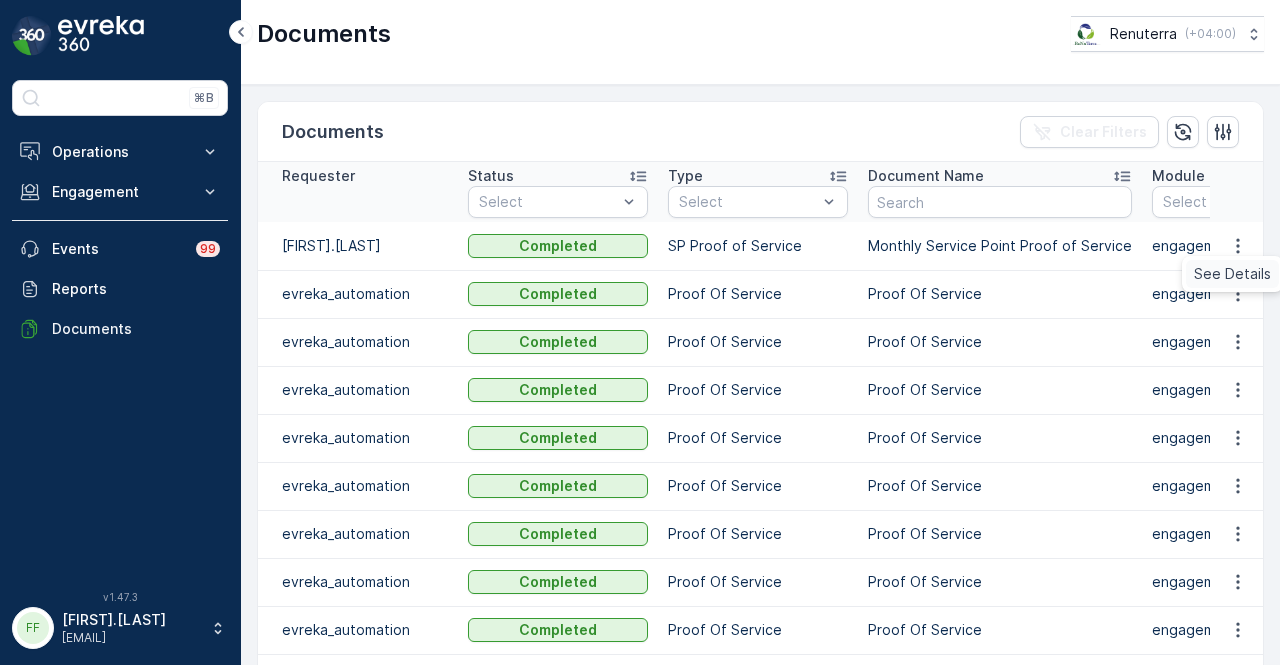 click on "See Details" at bounding box center (1232, 274) 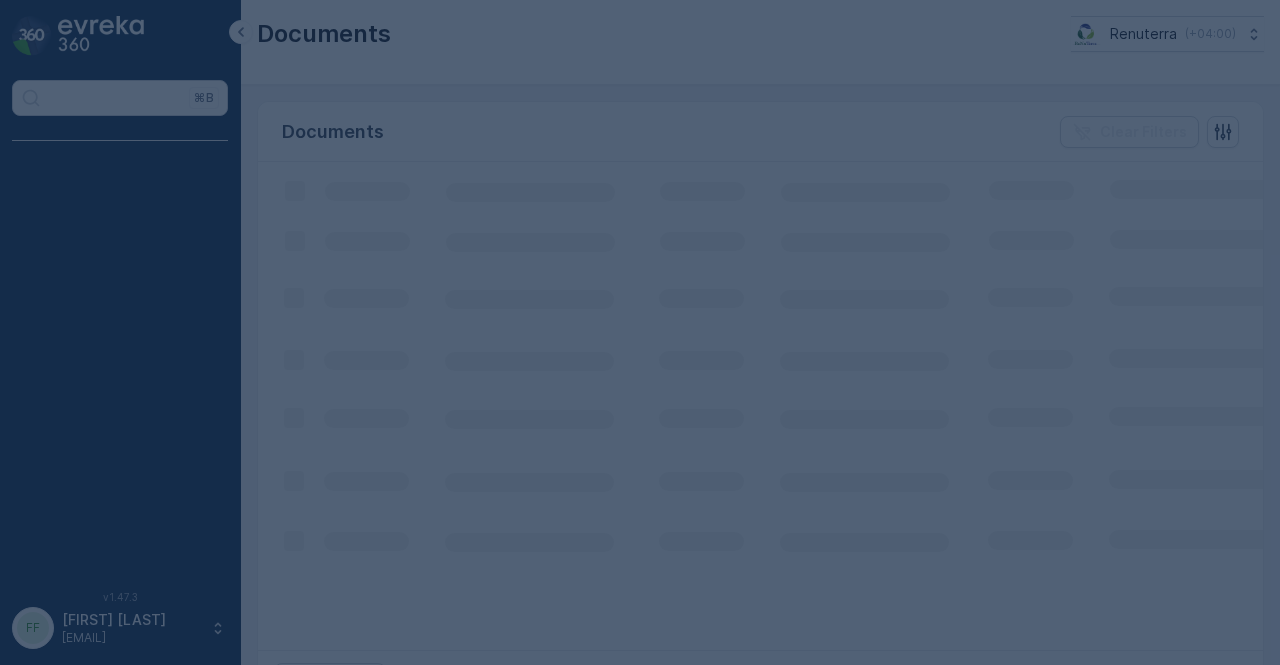scroll, scrollTop: 0, scrollLeft: 0, axis: both 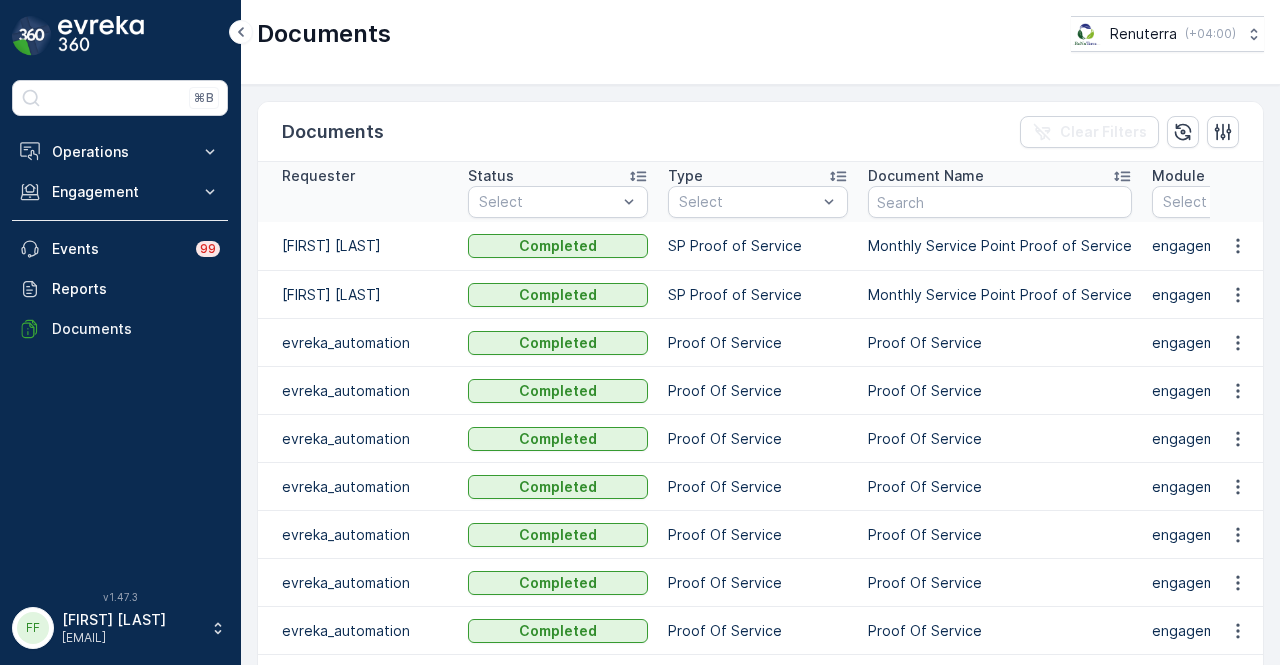 click at bounding box center [1237, 246] 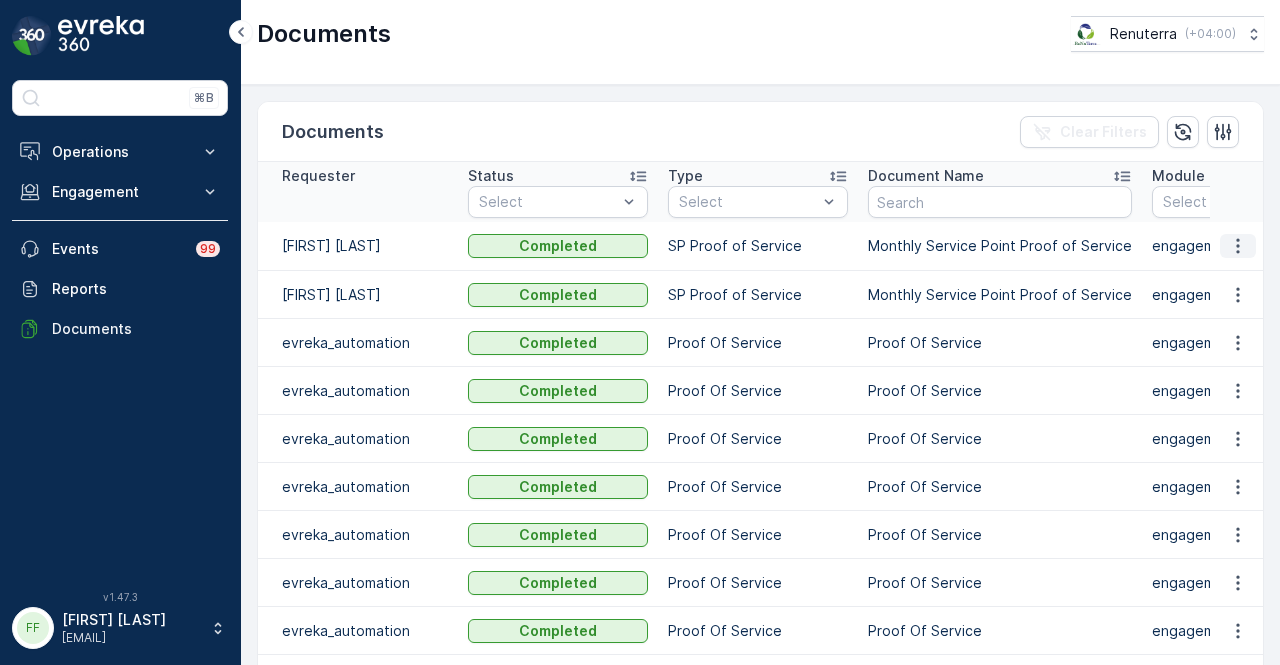 click at bounding box center (1238, 246) 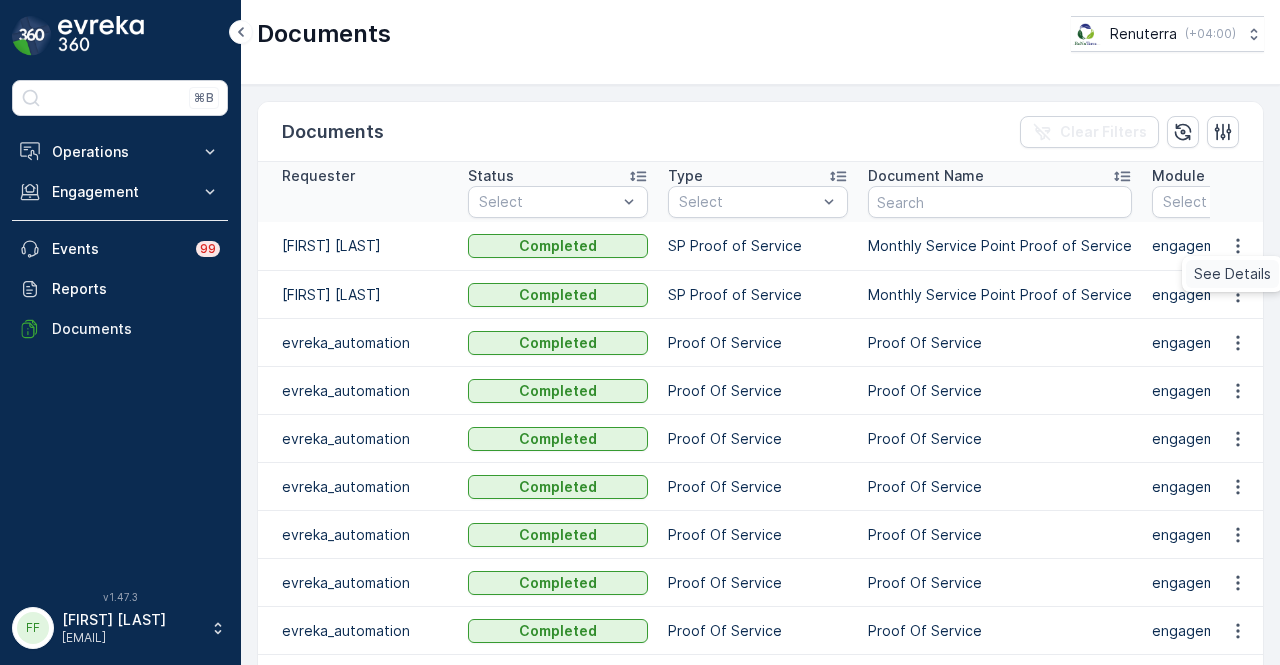 click on "See Details" at bounding box center (1232, 274) 